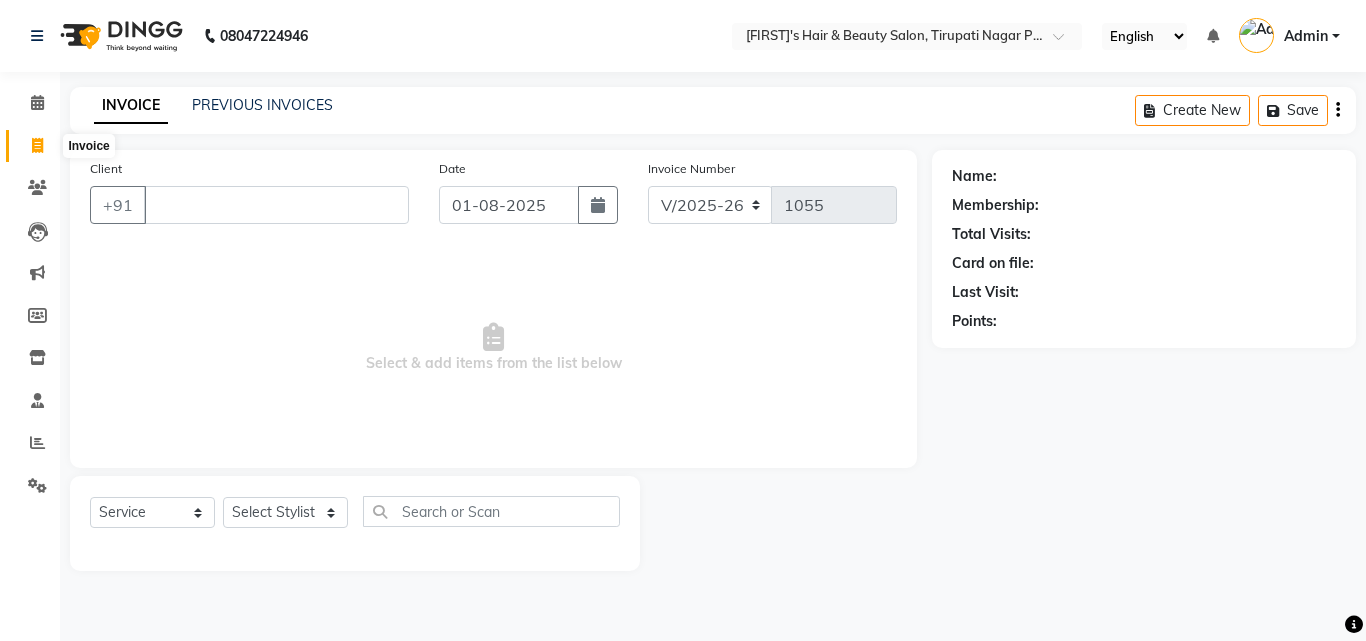 select on "5401" 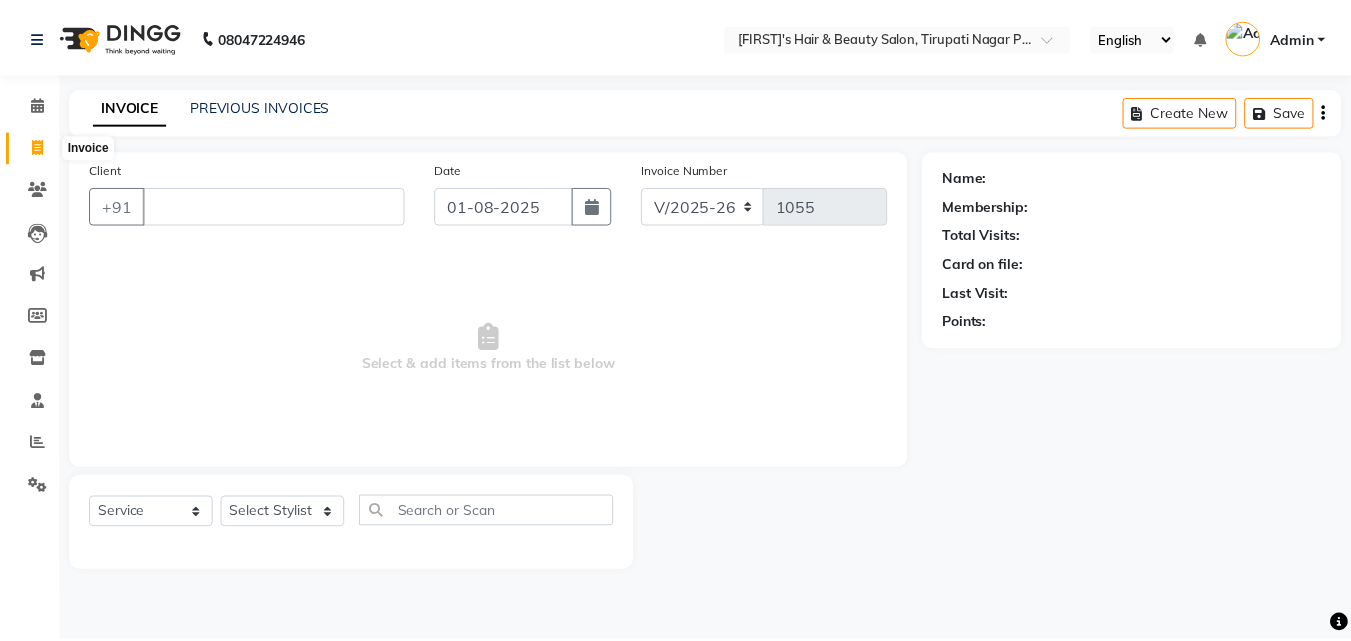 scroll, scrollTop: 0, scrollLeft: 0, axis: both 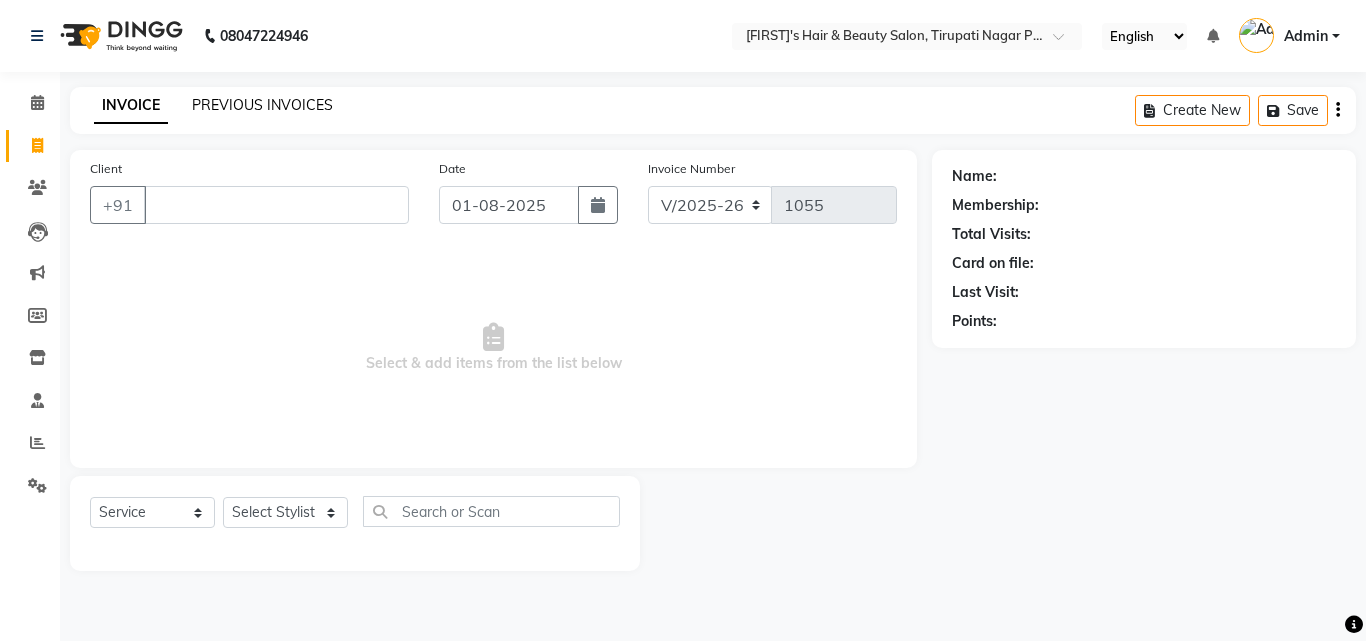 type 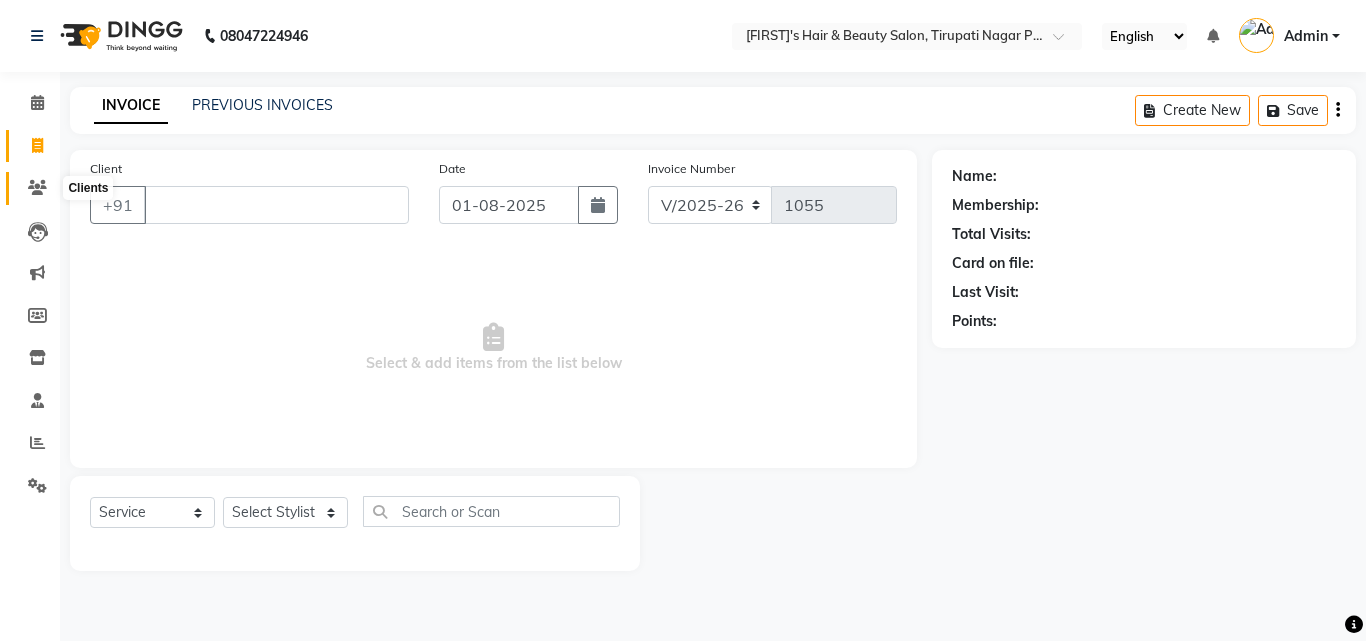 click 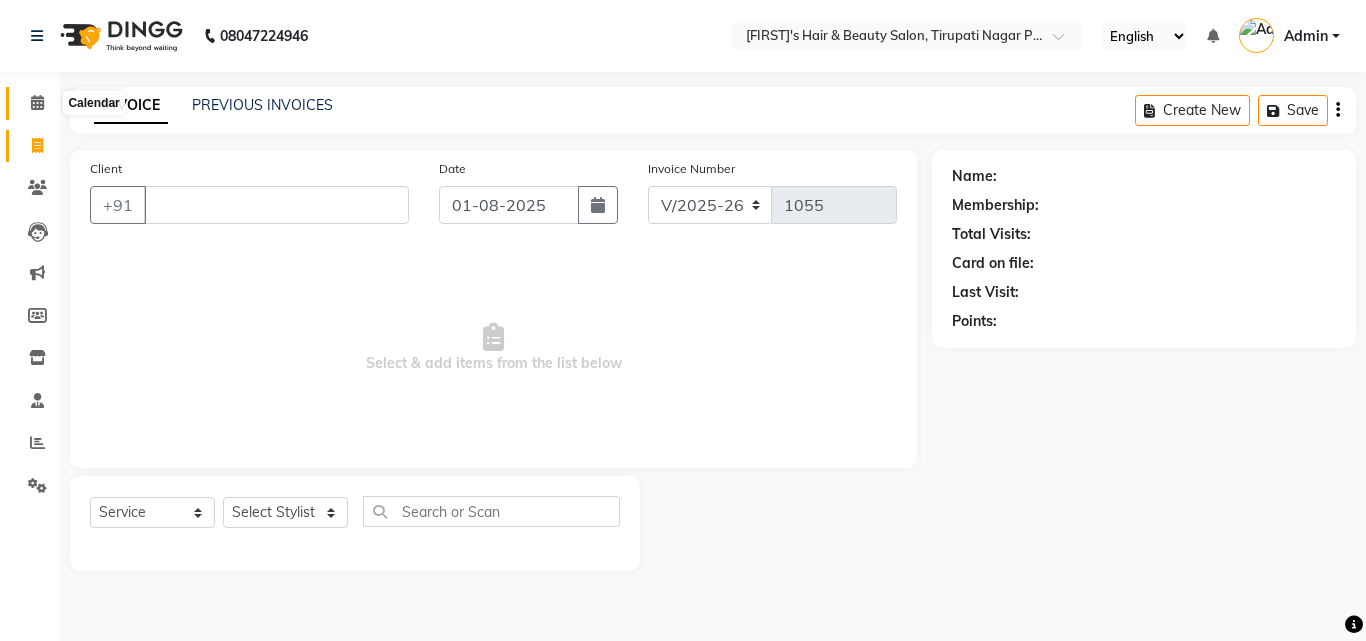 click 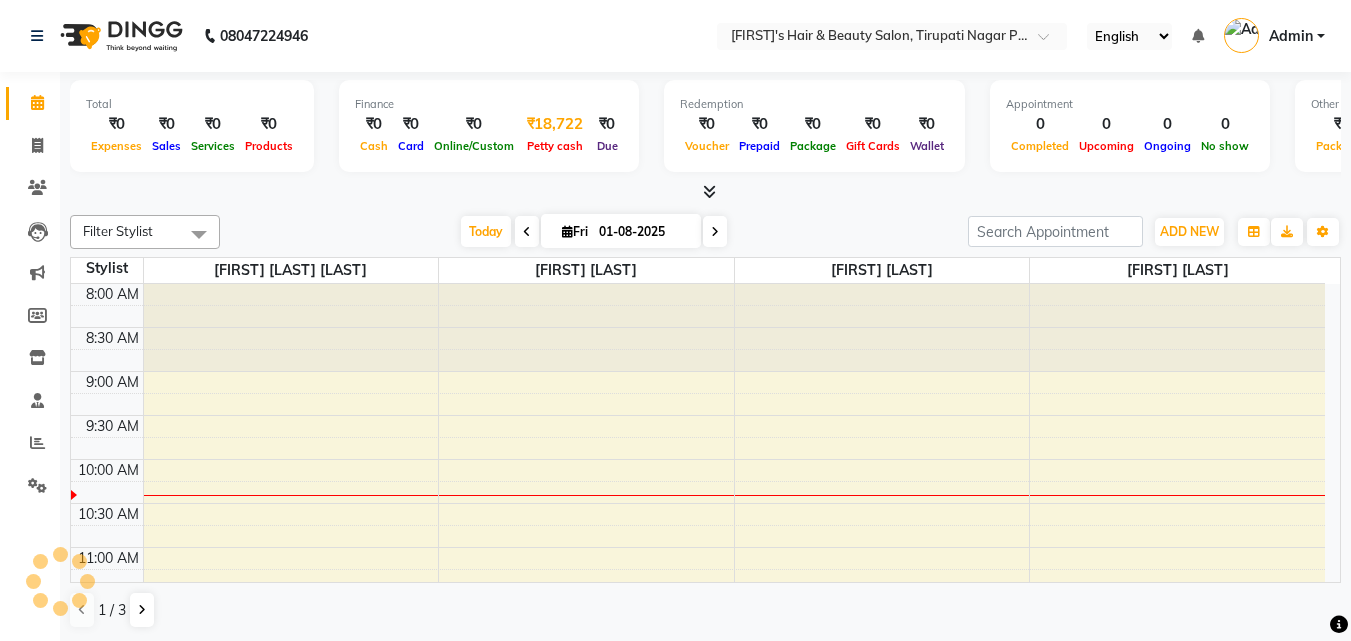 scroll, scrollTop: 0, scrollLeft: 0, axis: both 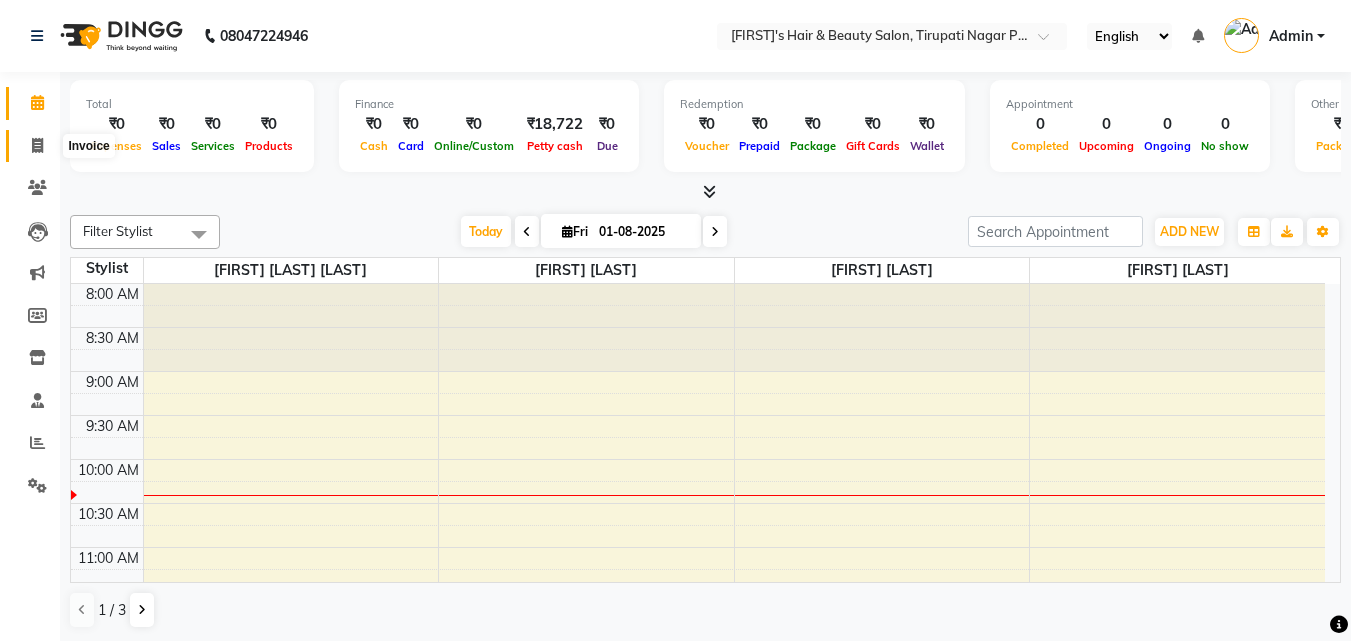 click 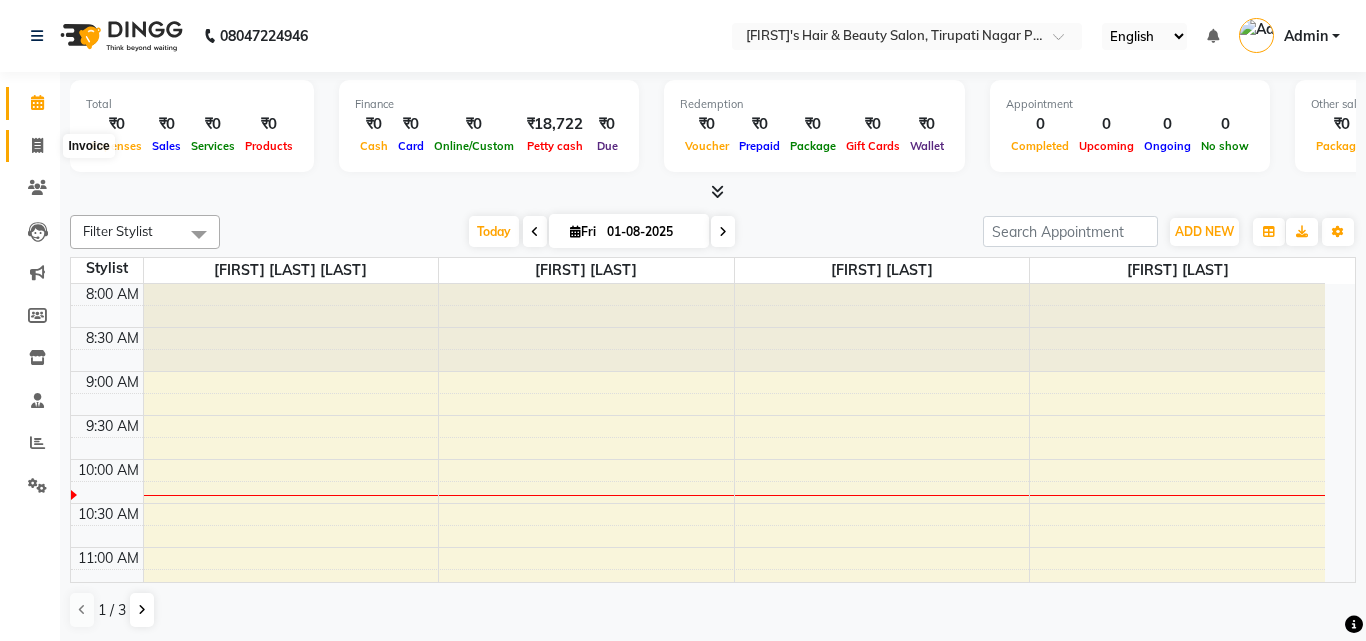 select on "5401" 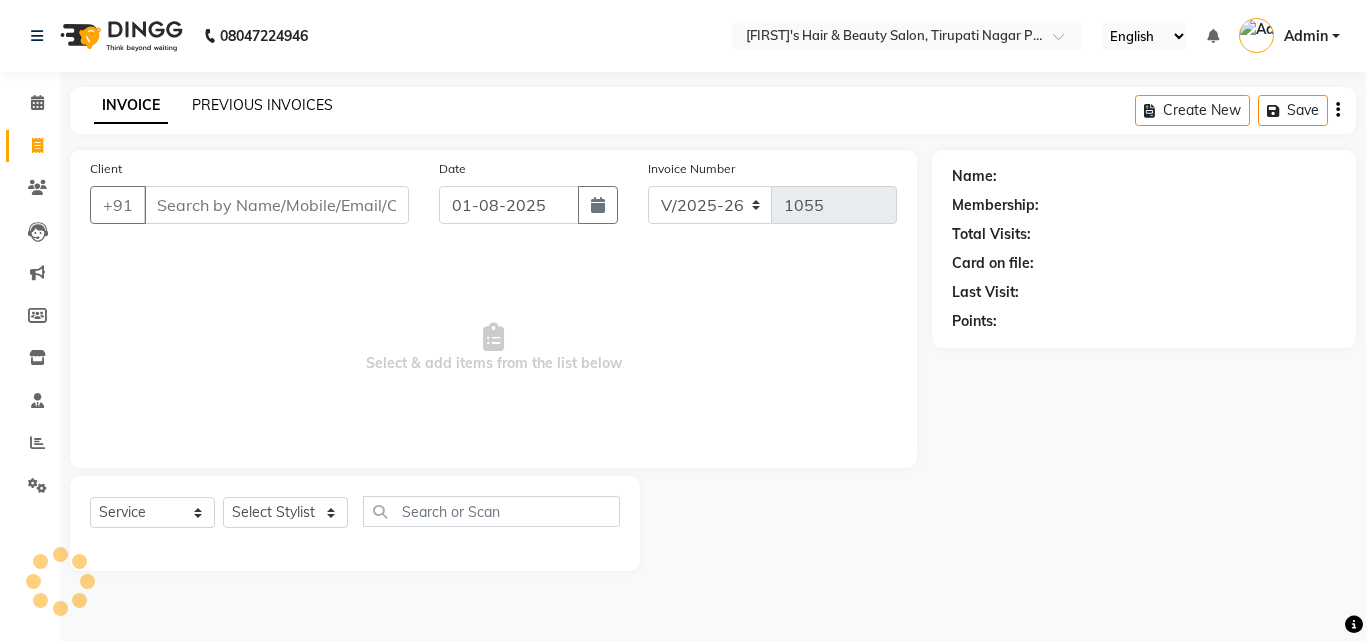 click on "PREVIOUS INVOICES" 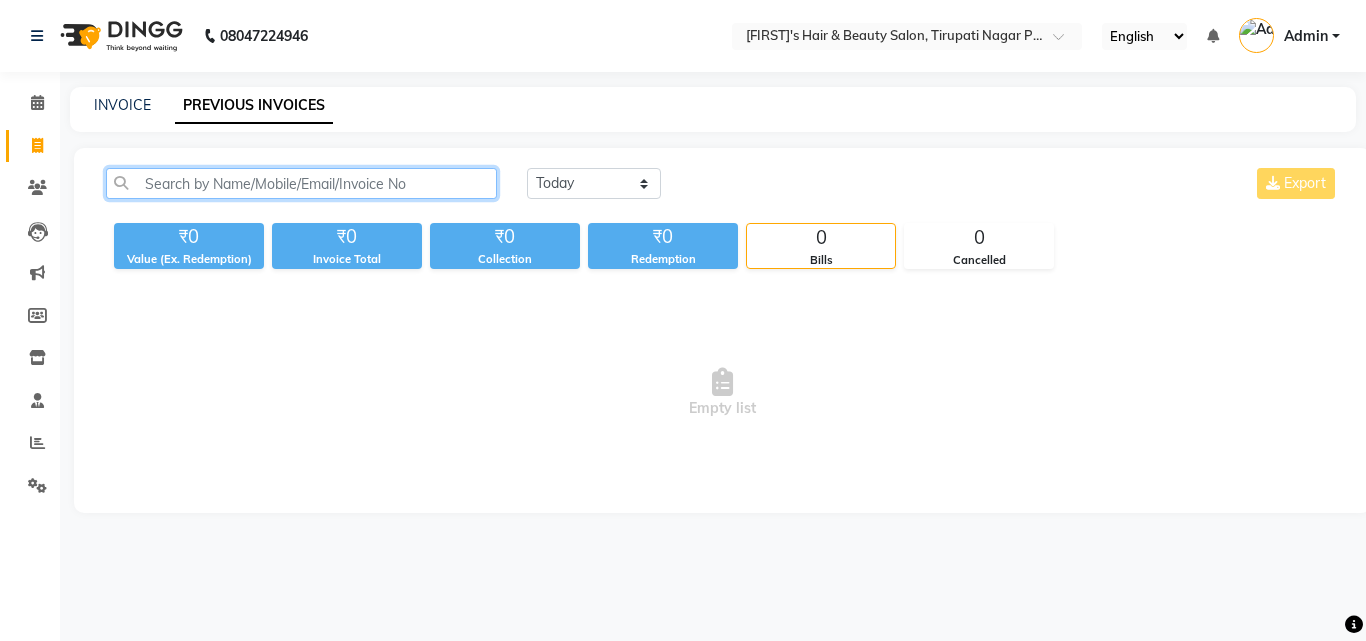 click 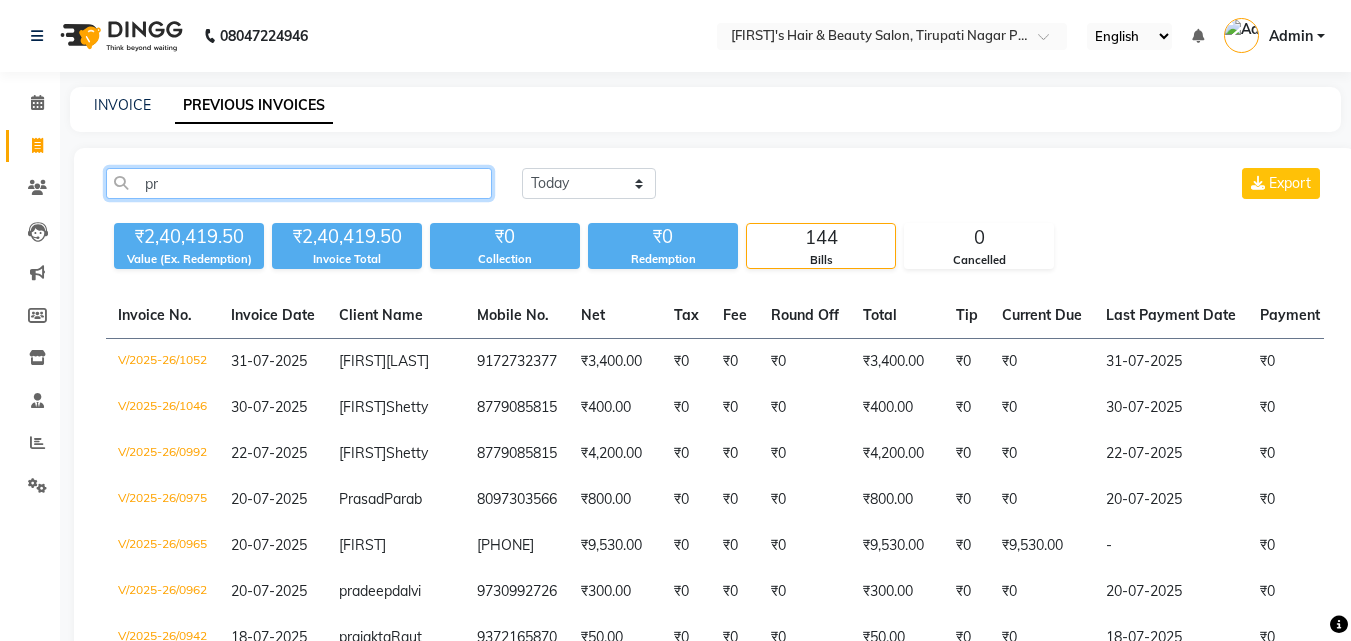 type on "p" 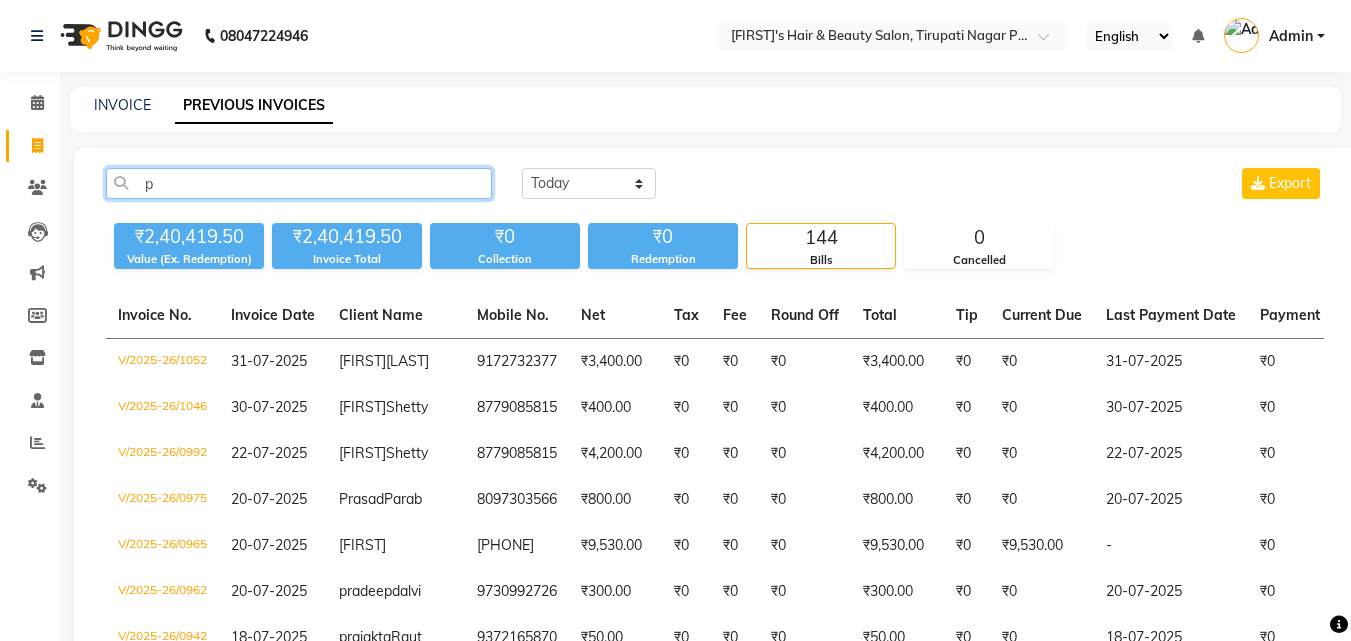 type 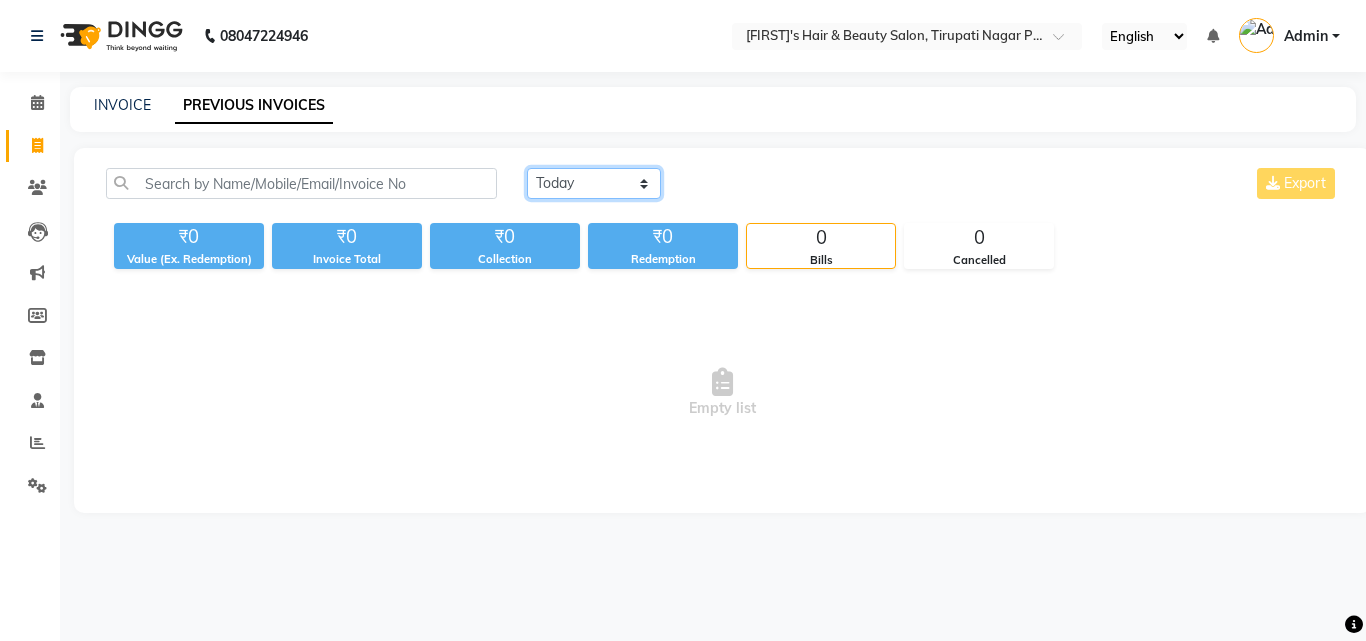 click on "Today Yesterday Custom Range" 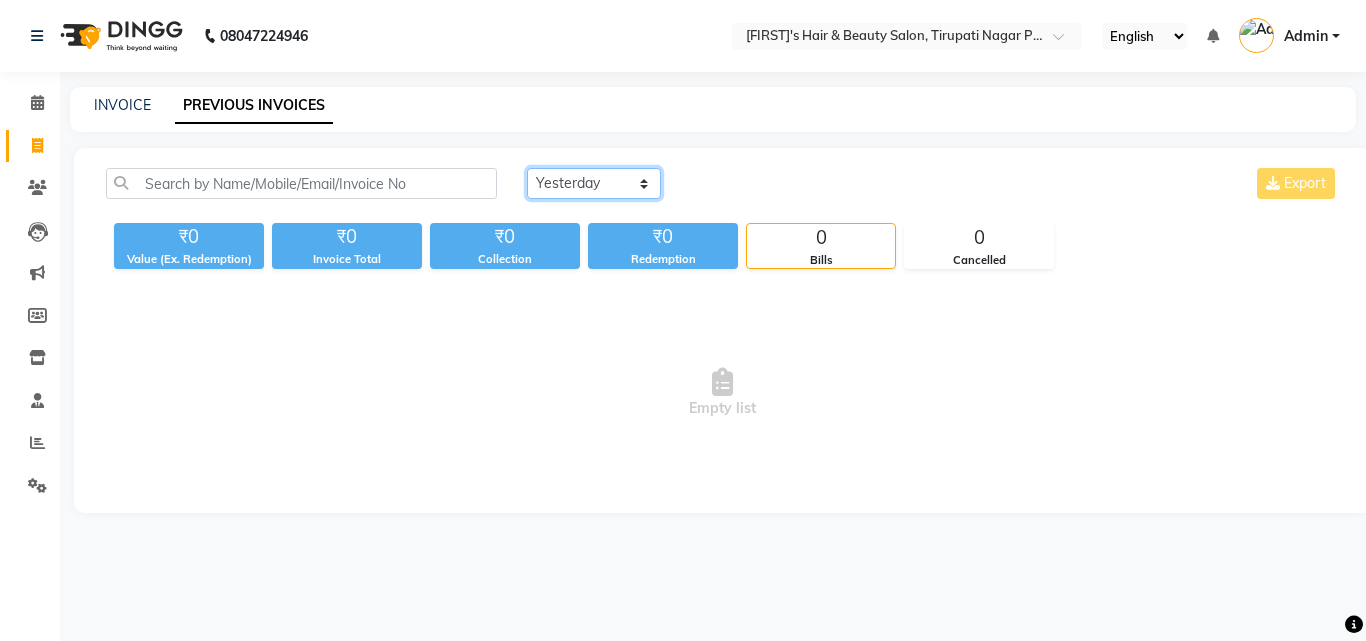 click on "Today Yesterday Custom Range" 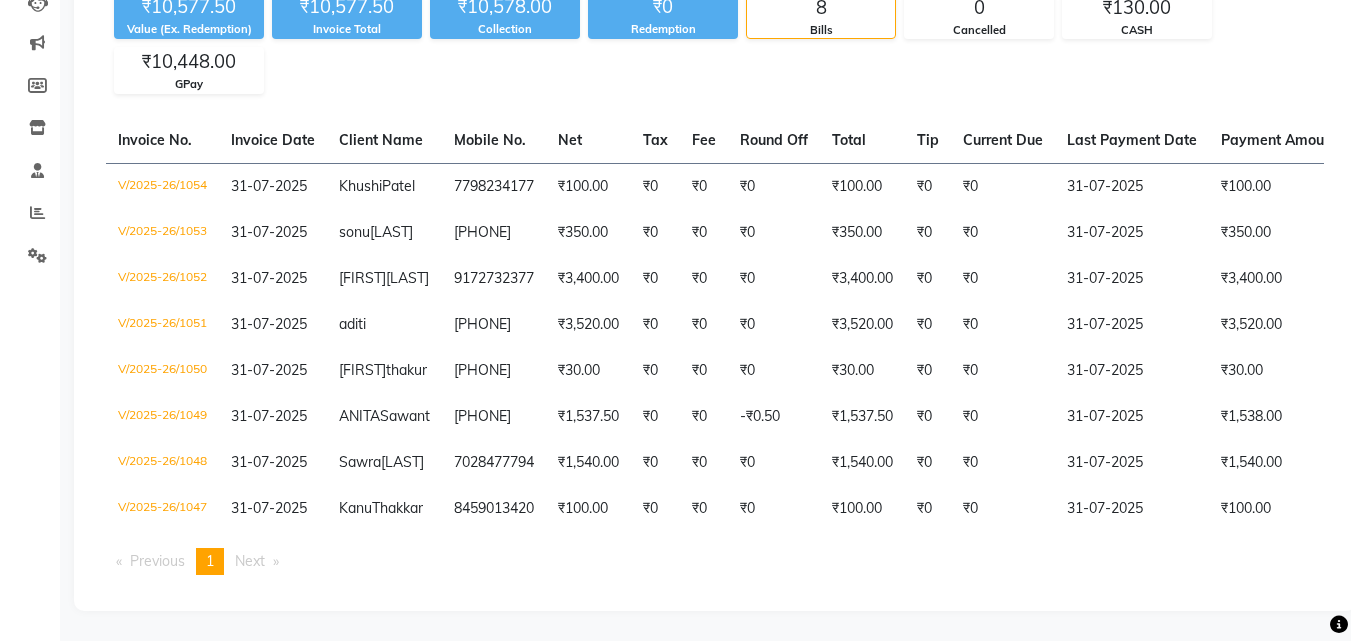 scroll, scrollTop: 325, scrollLeft: 0, axis: vertical 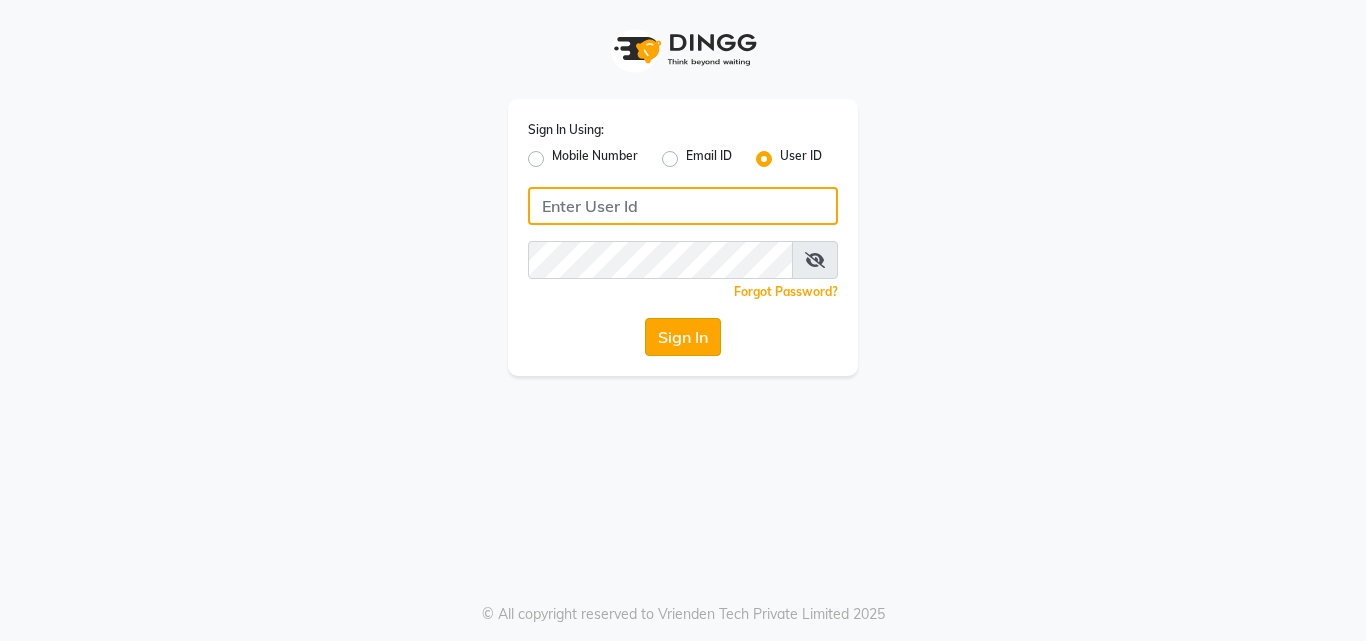 type on "riya" 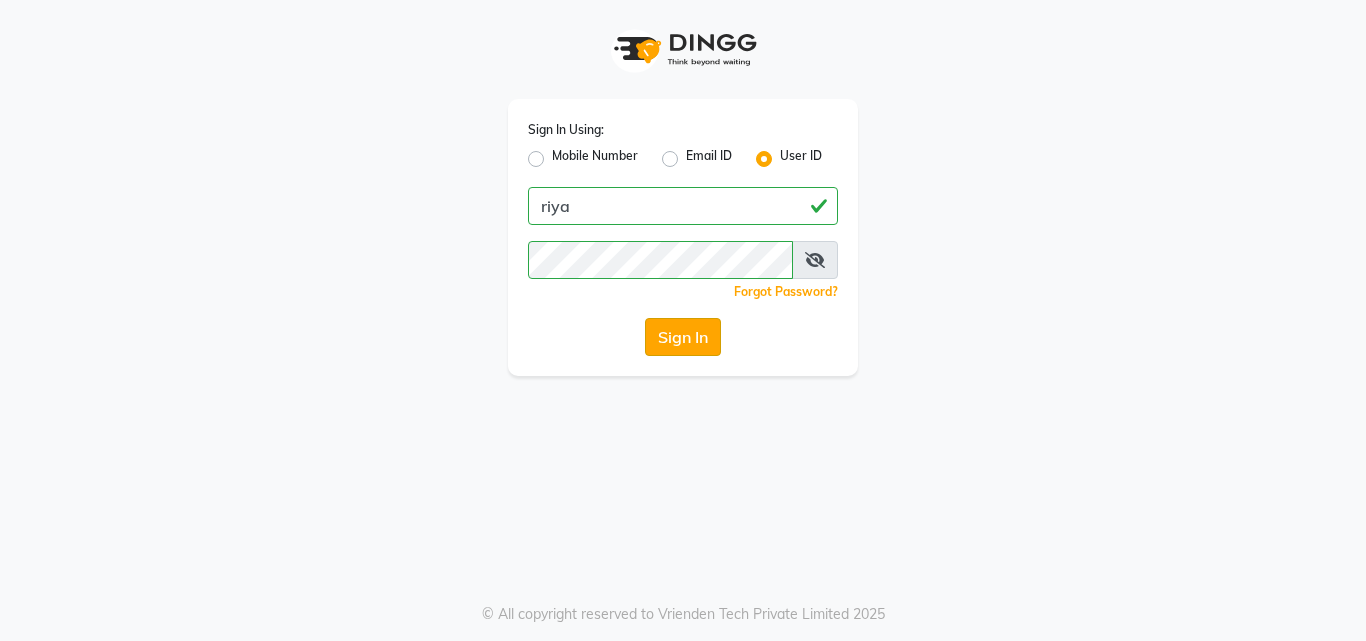 click on "Sign In" 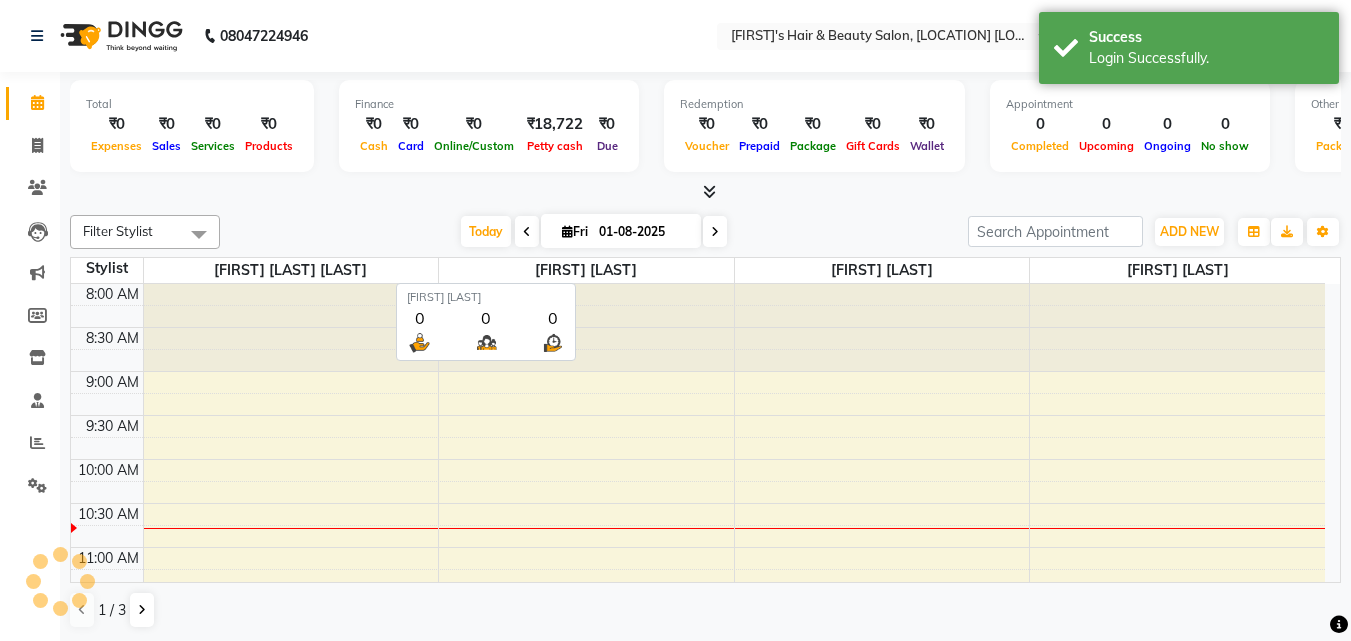 scroll, scrollTop: 0, scrollLeft: 0, axis: both 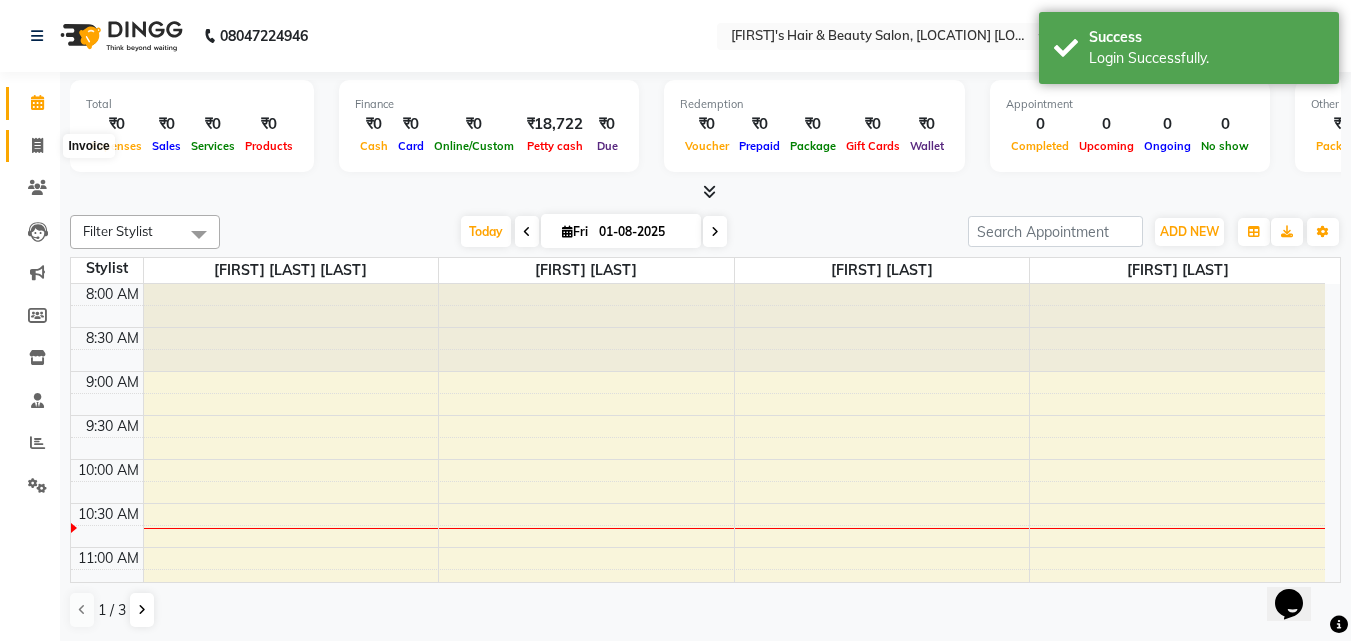 click 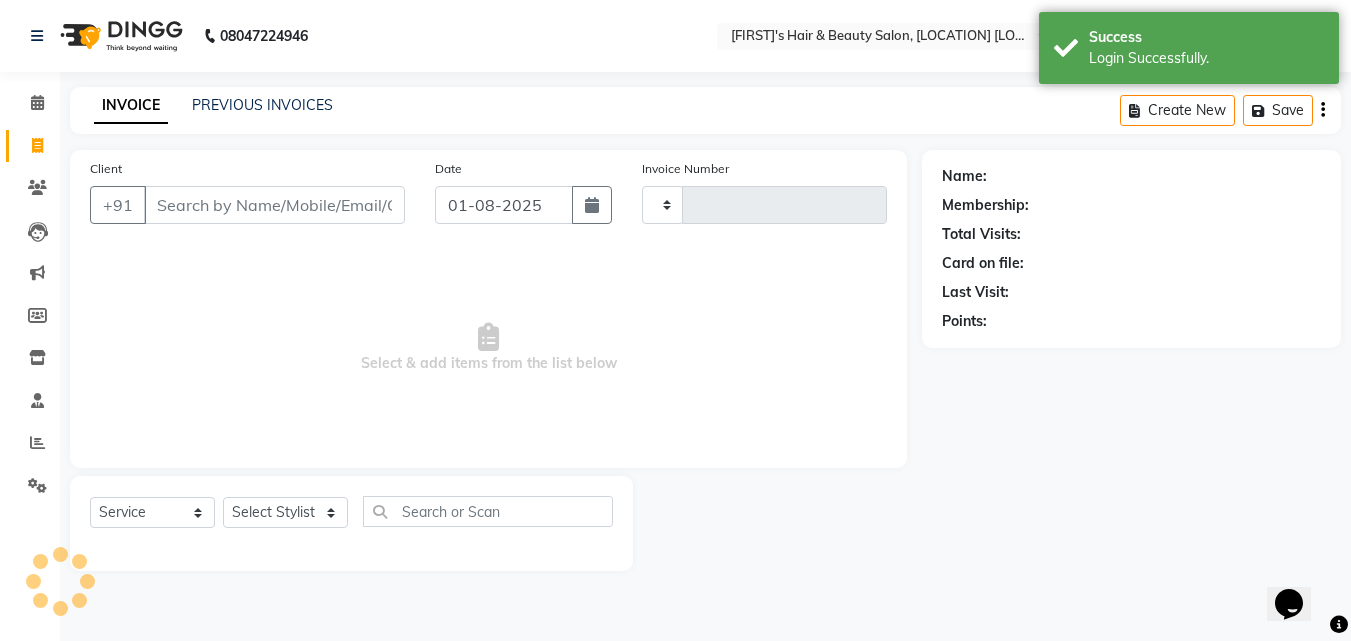 click 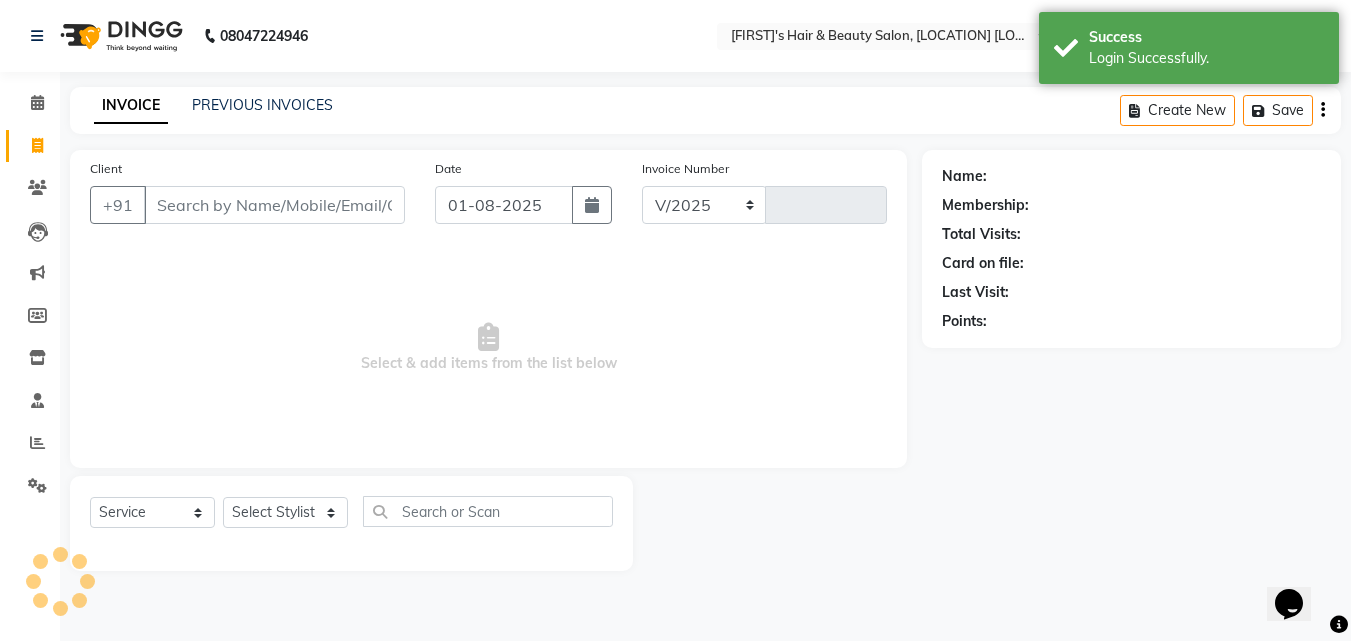 select on "5401" 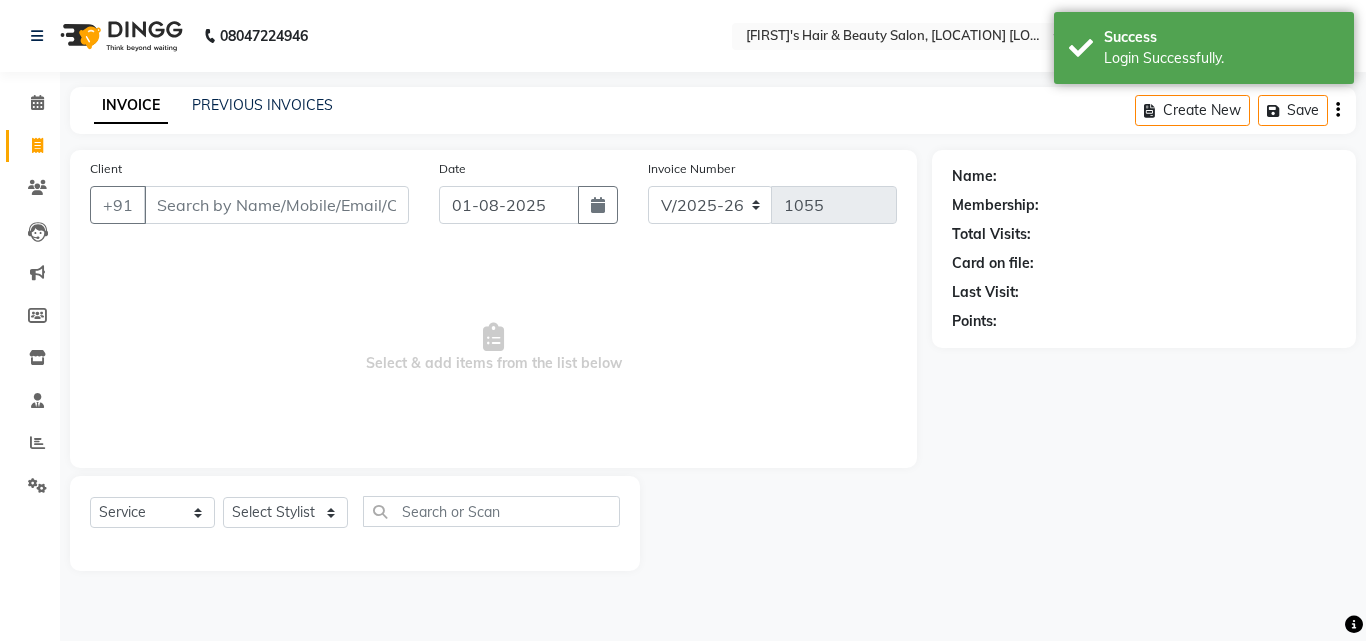 click on "Client" at bounding box center (276, 205) 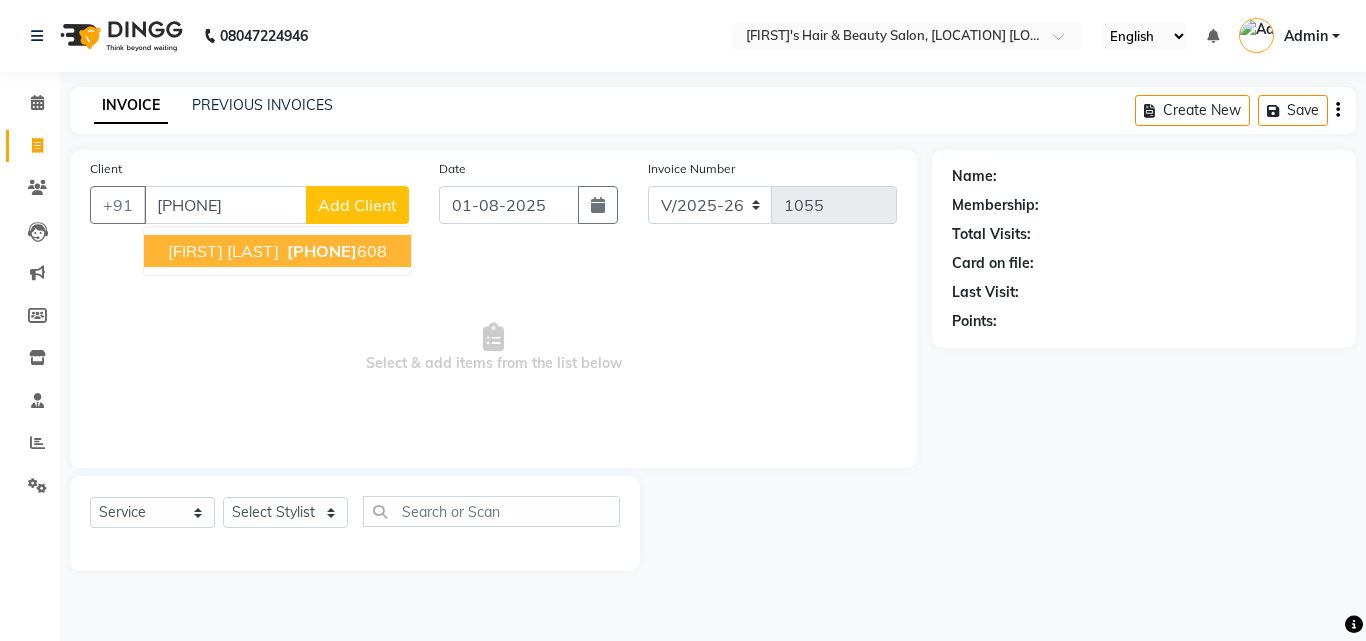 click on "Sandeep Patel" at bounding box center (223, 251) 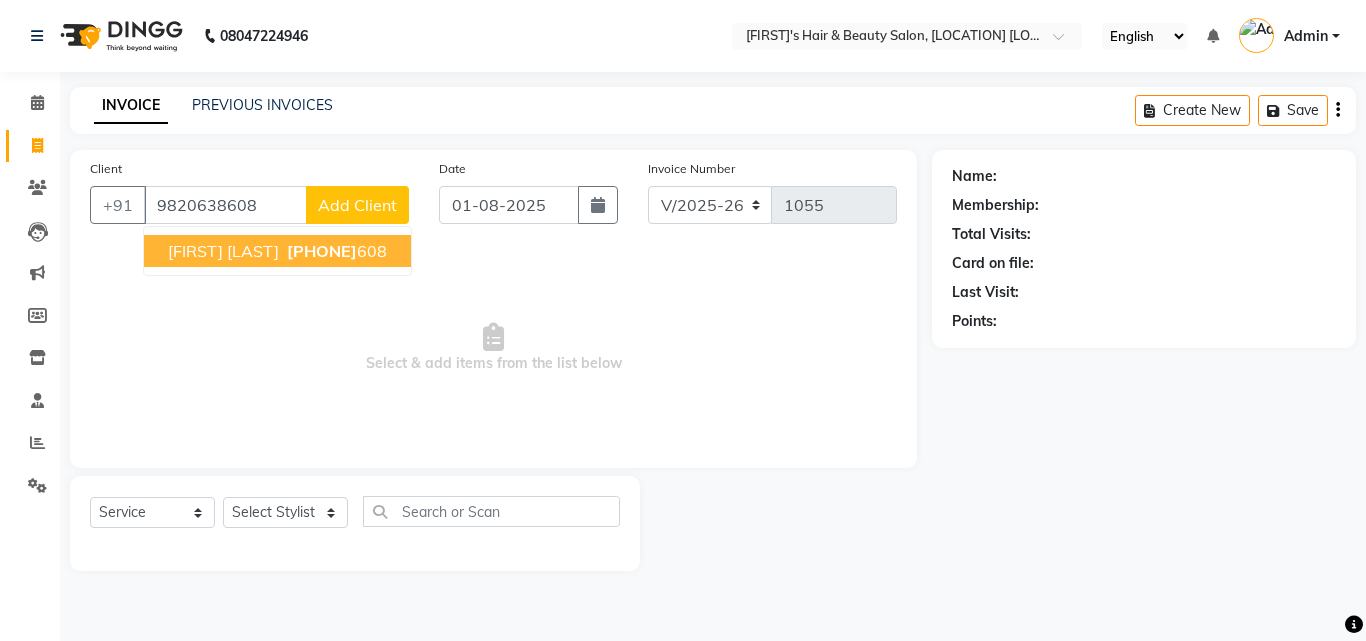 type on "9820638608" 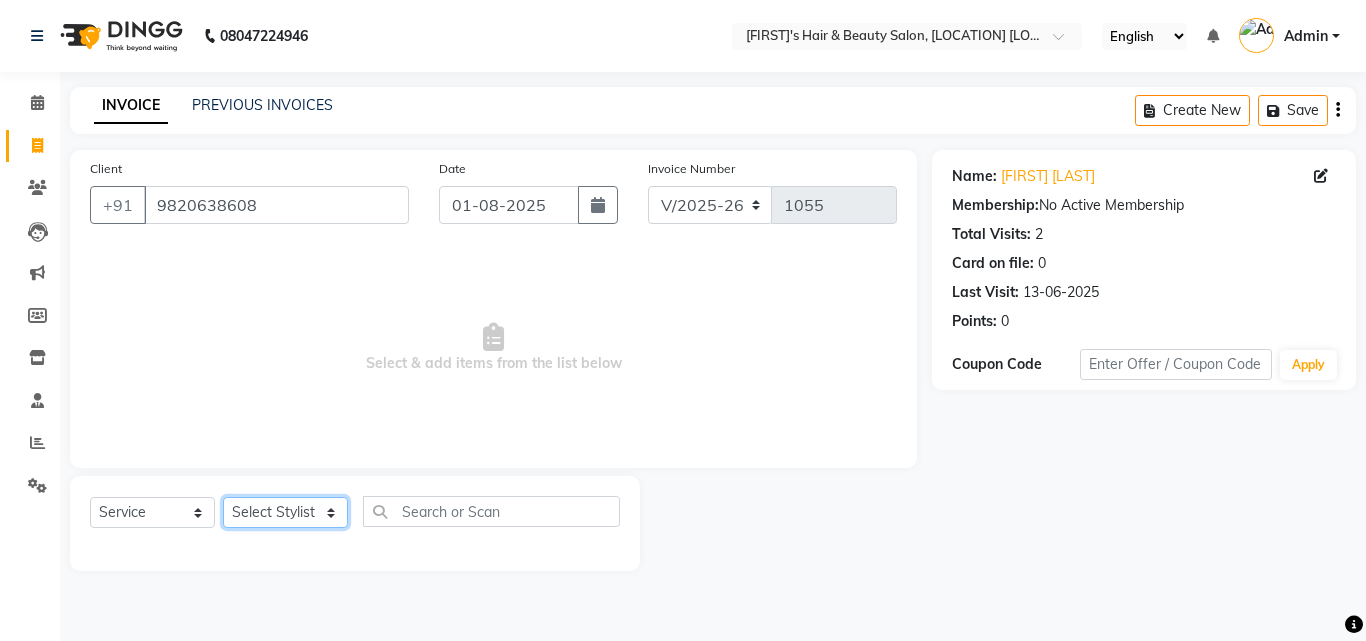 click on "Select Stylist Abida Khan Jitendra jadhav Kajal thakur Priyanaka satyadev Gupta  Priya Vilas pawar  Riya Raul Sakshi Vilas sawant  Siddhi Simran Singh" 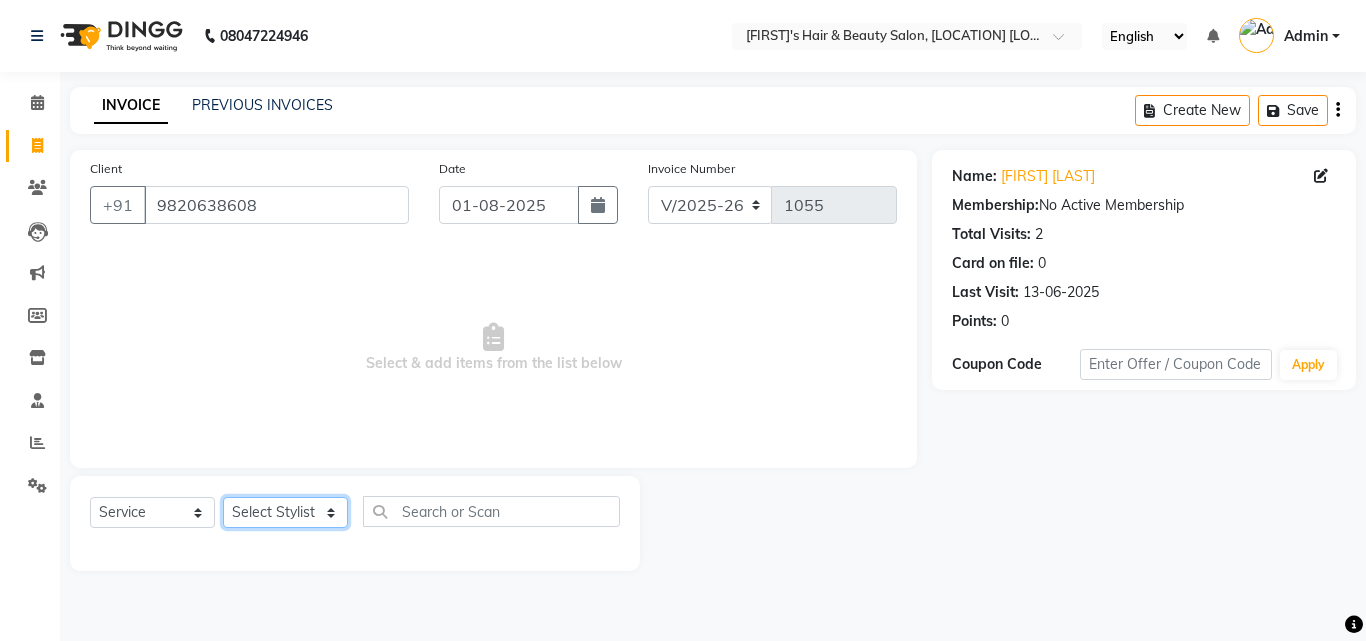 select on "67903" 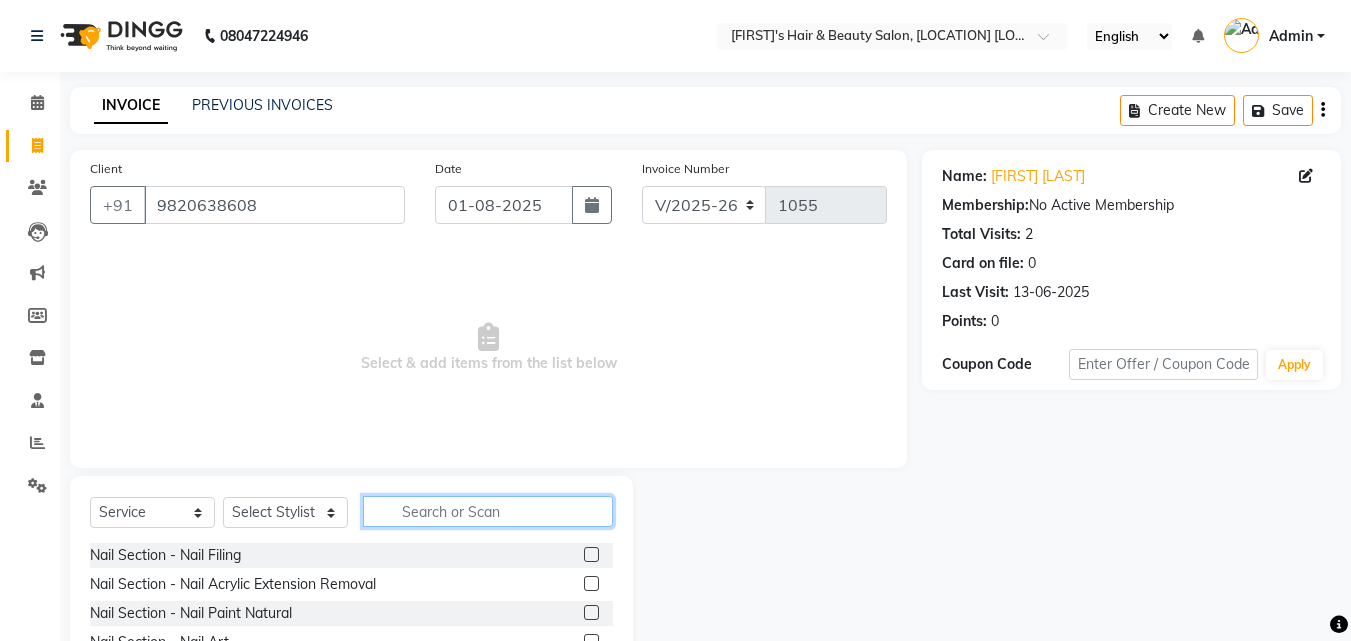 click 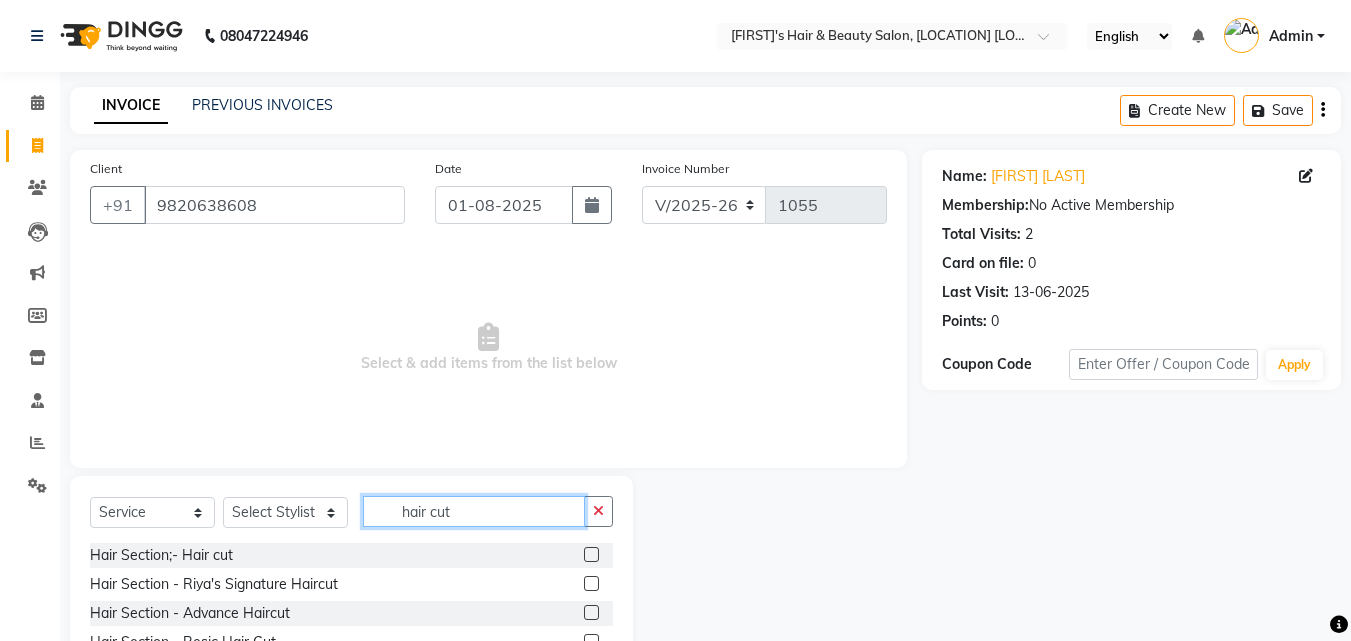 type on "hair cut" 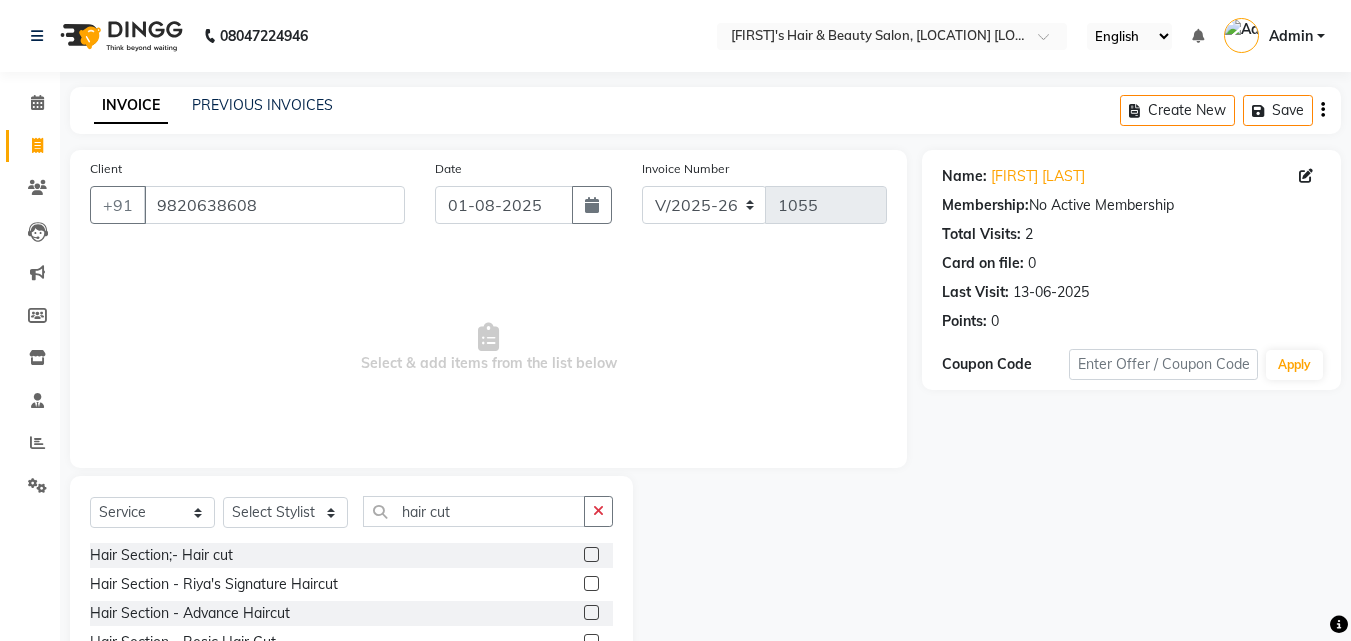 click 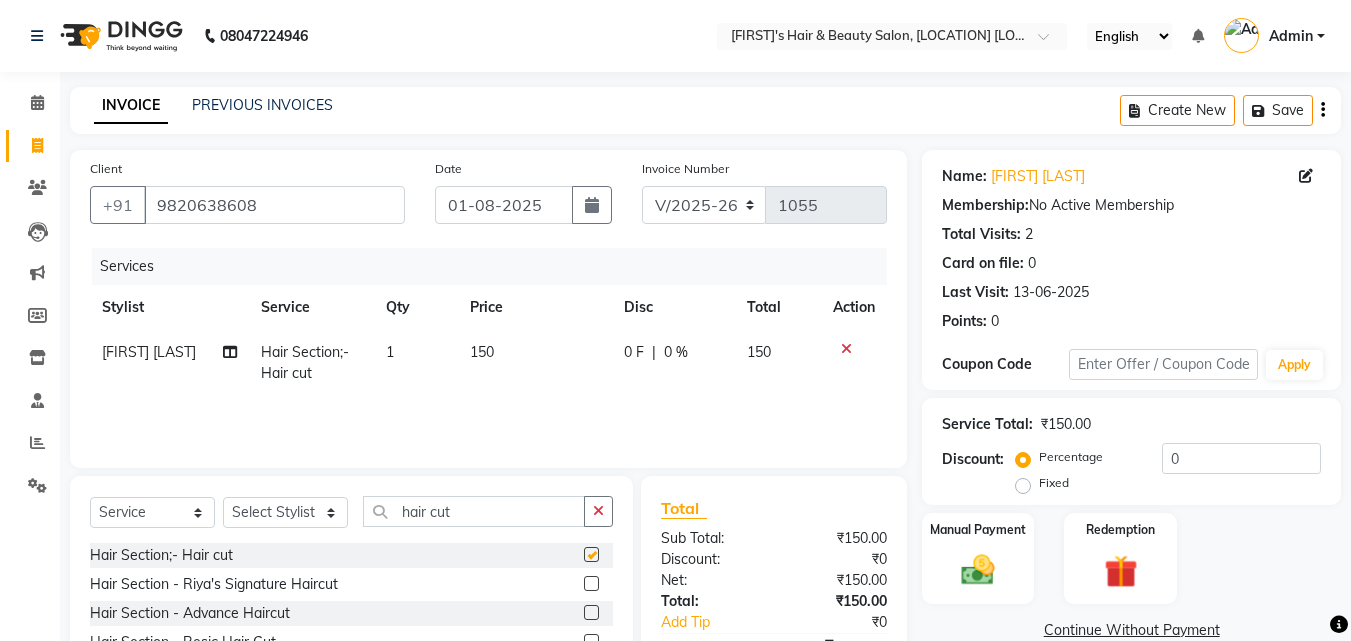checkbox on "false" 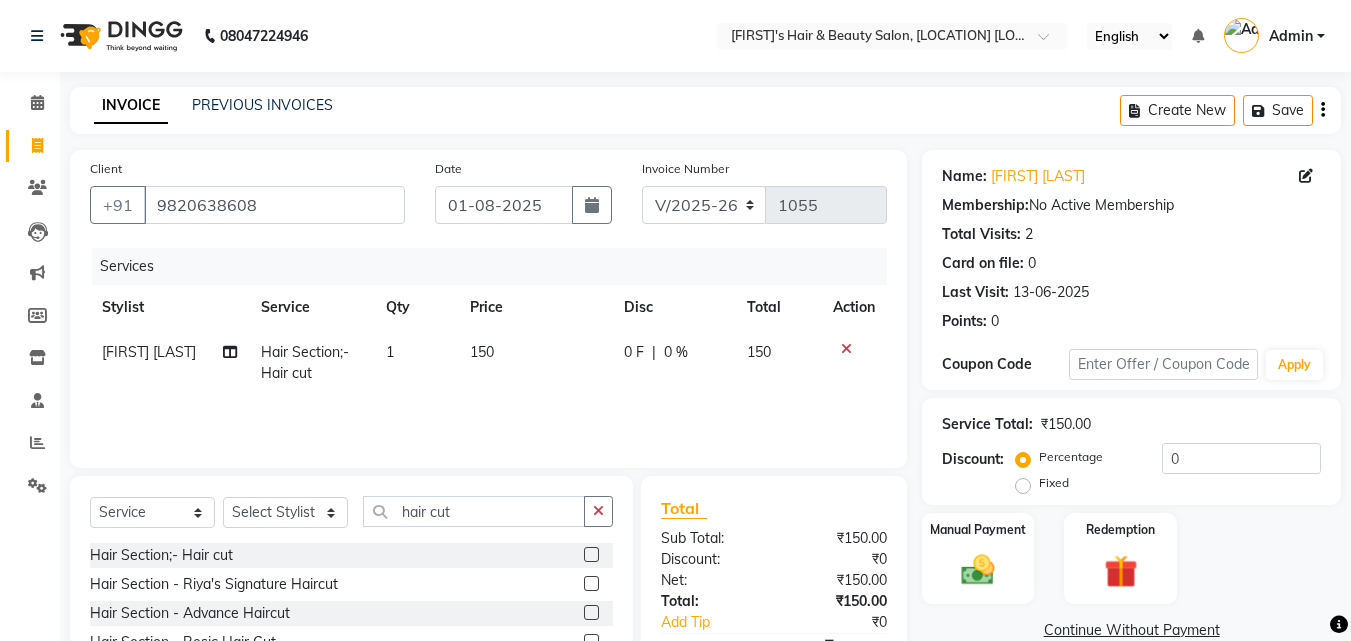 click on "150" 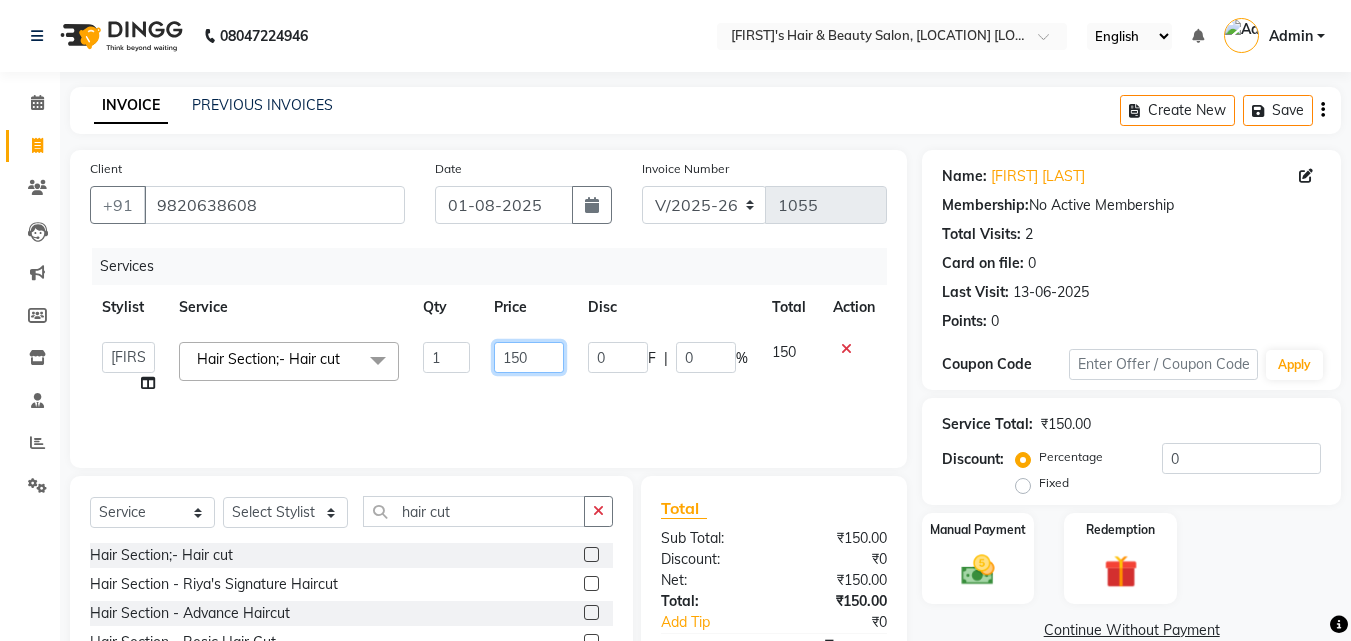 click on "150" 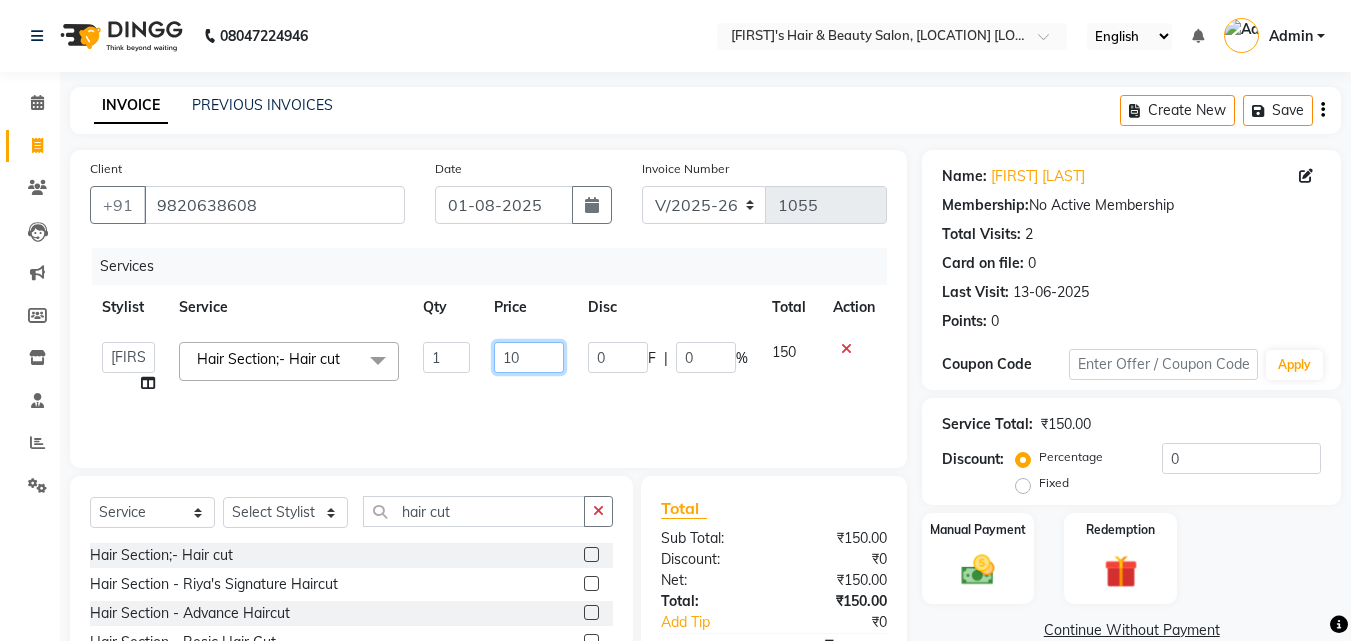 type on "100" 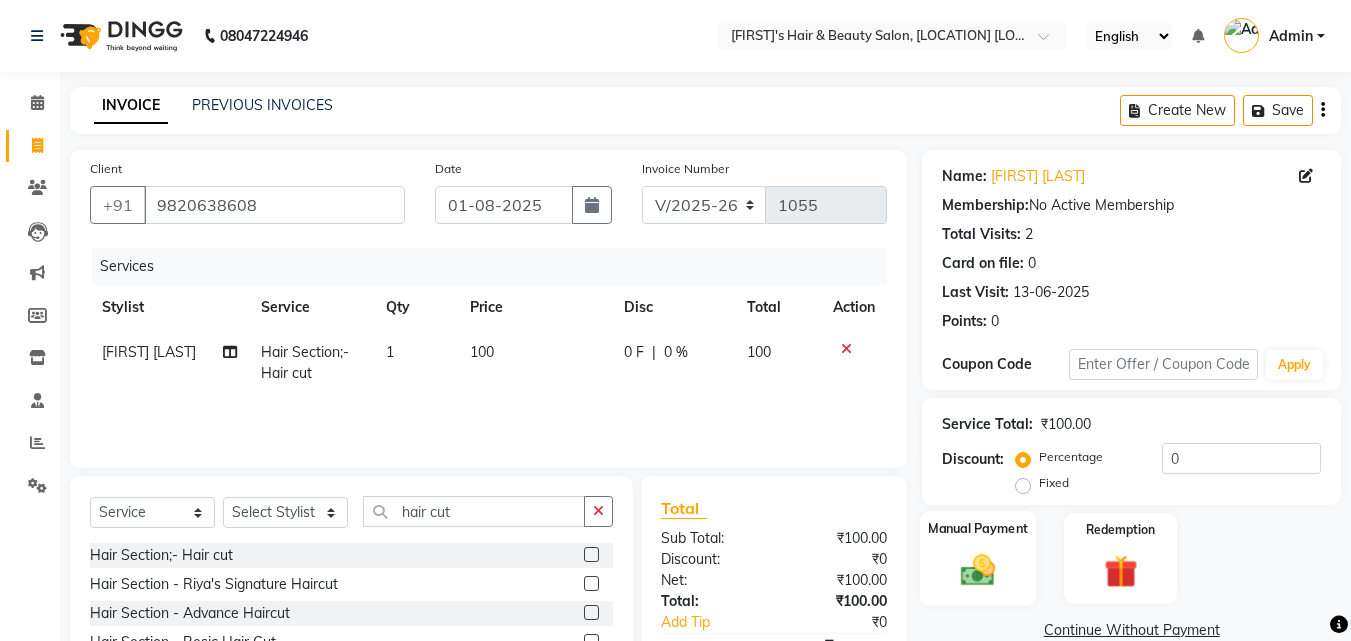 click 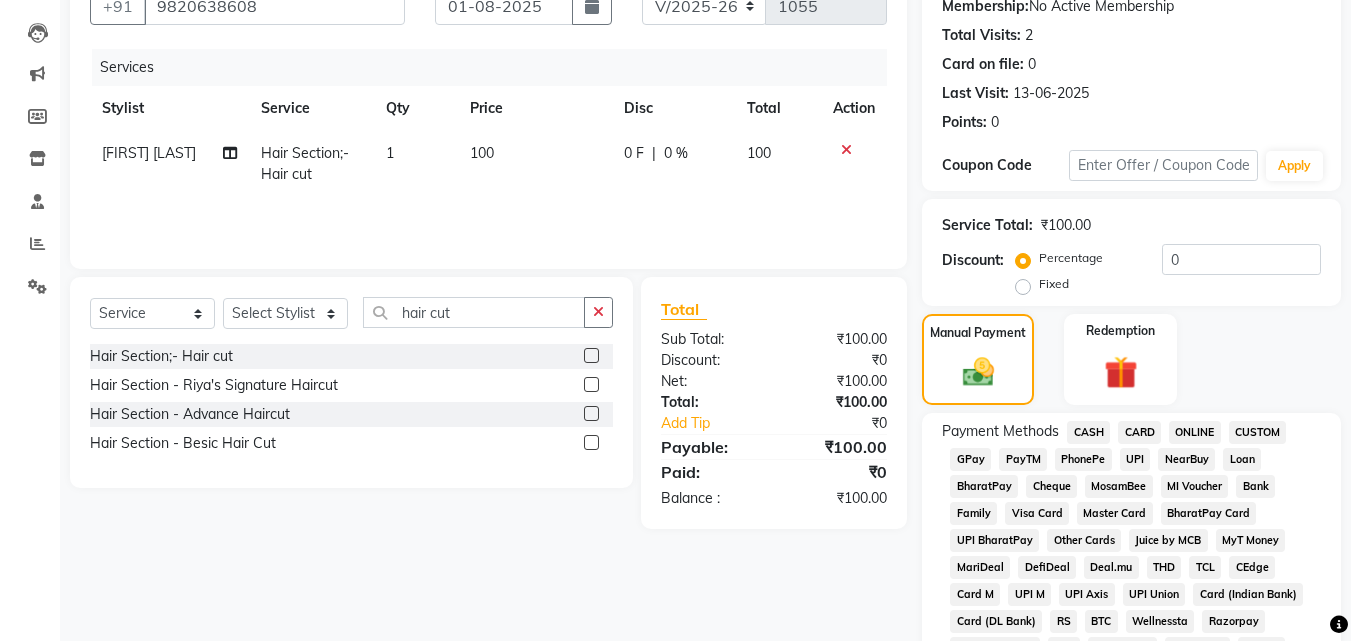 scroll, scrollTop: 200, scrollLeft: 0, axis: vertical 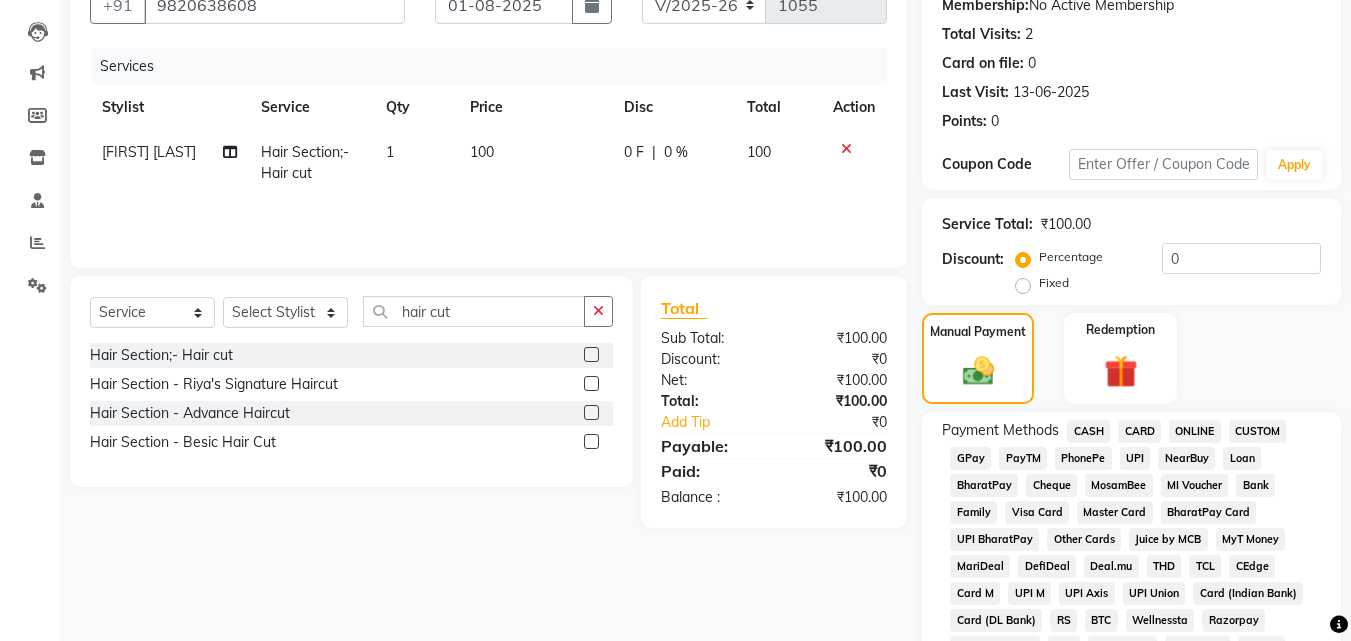 click on "GPay" 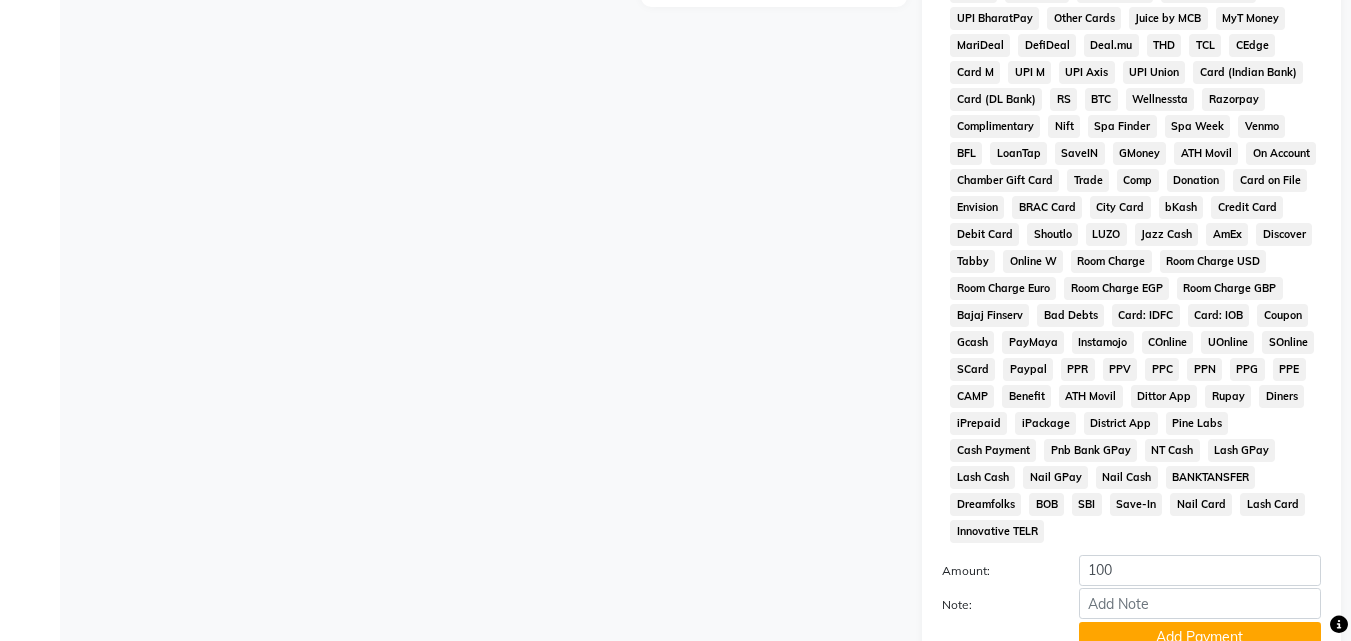 scroll, scrollTop: 733, scrollLeft: 0, axis: vertical 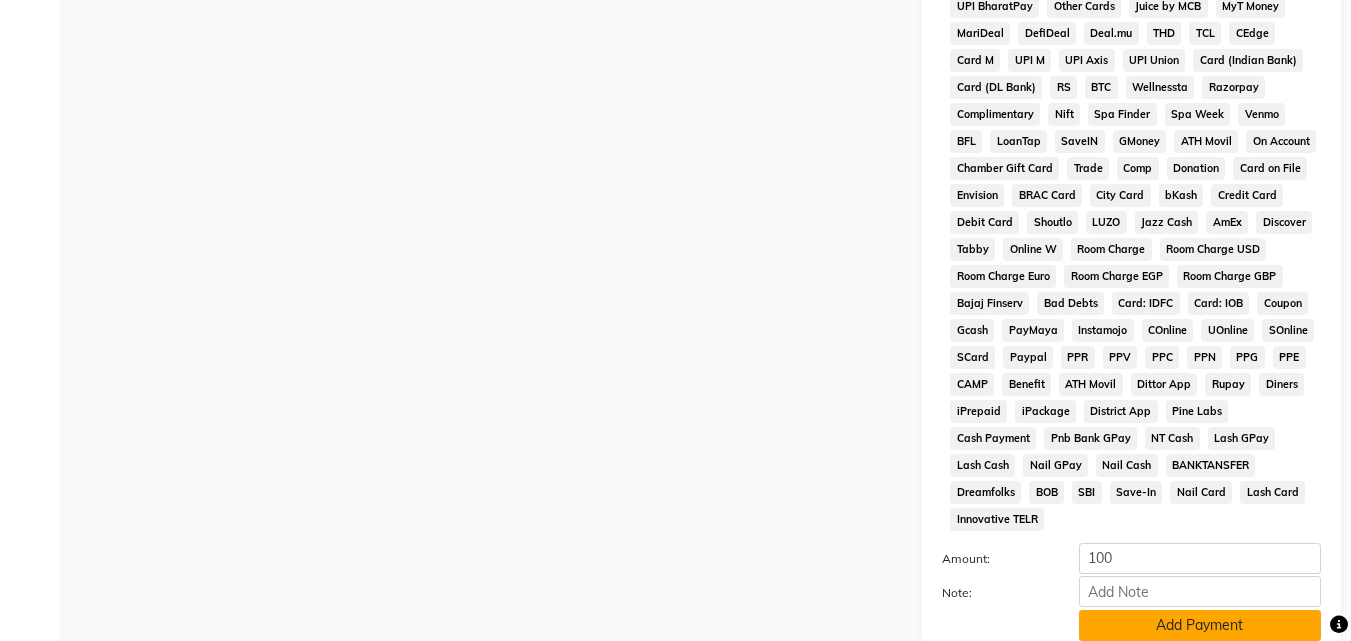 click on "Add Payment" 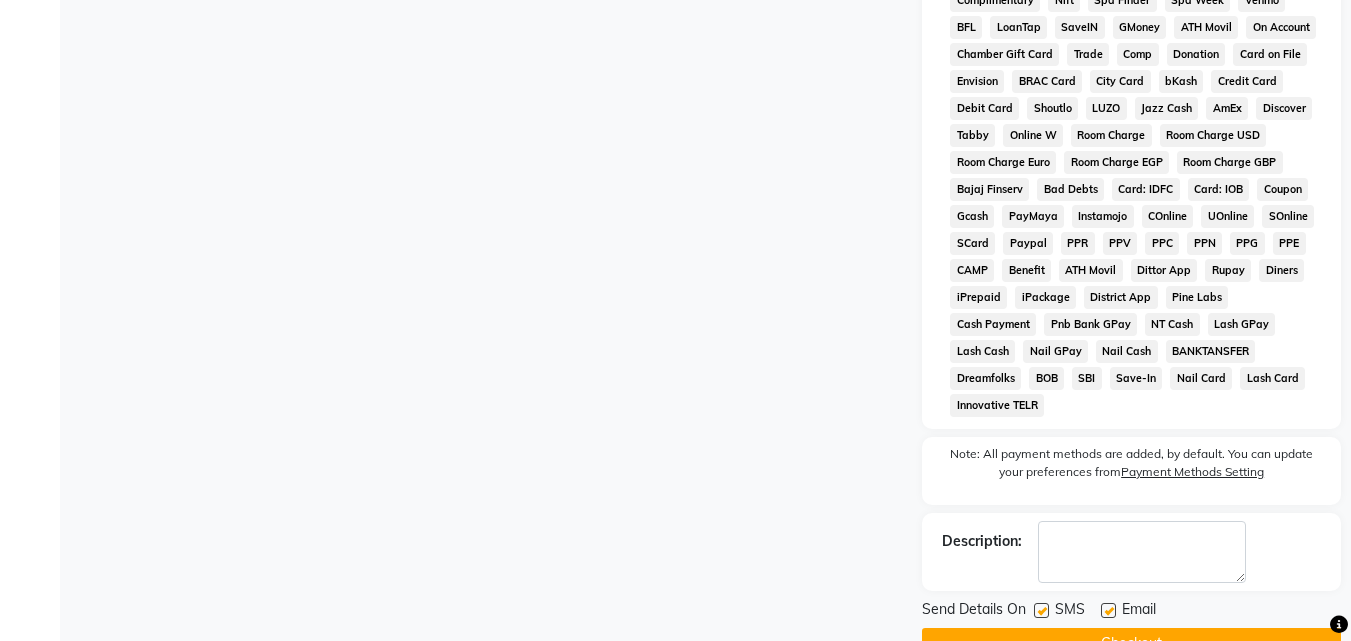 scroll, scrollTop: 853, scrollLeft: 0, axis: vertical 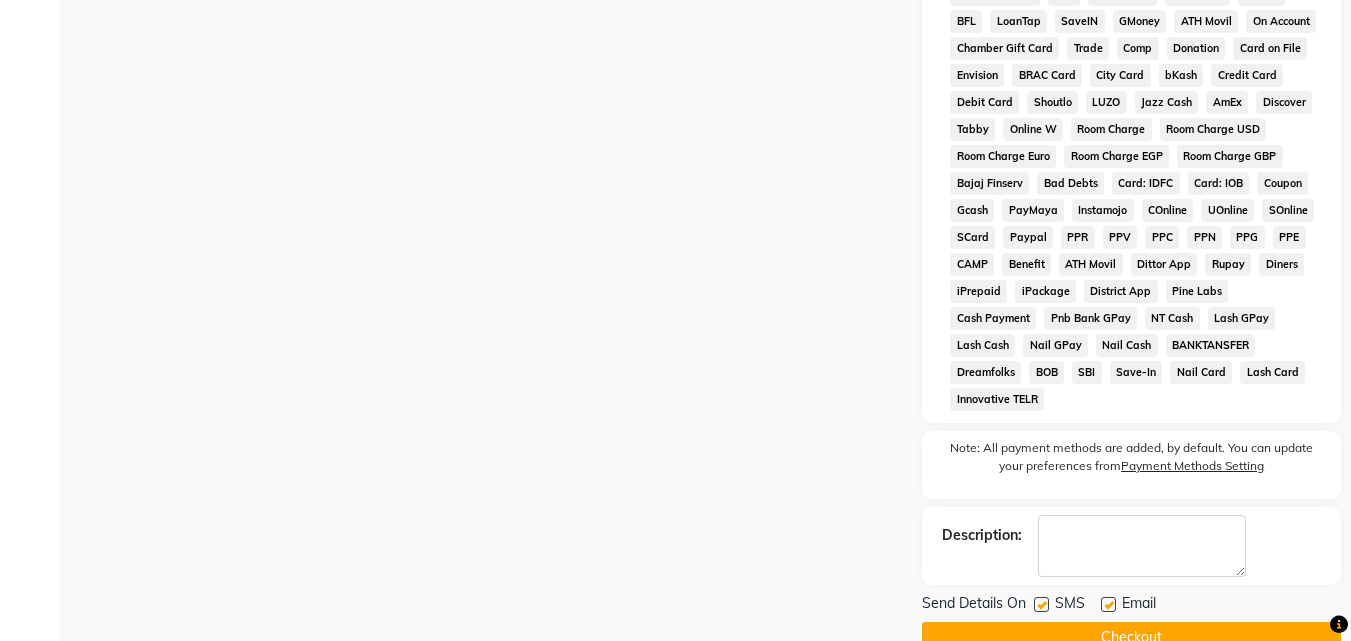 click on "Checkout" 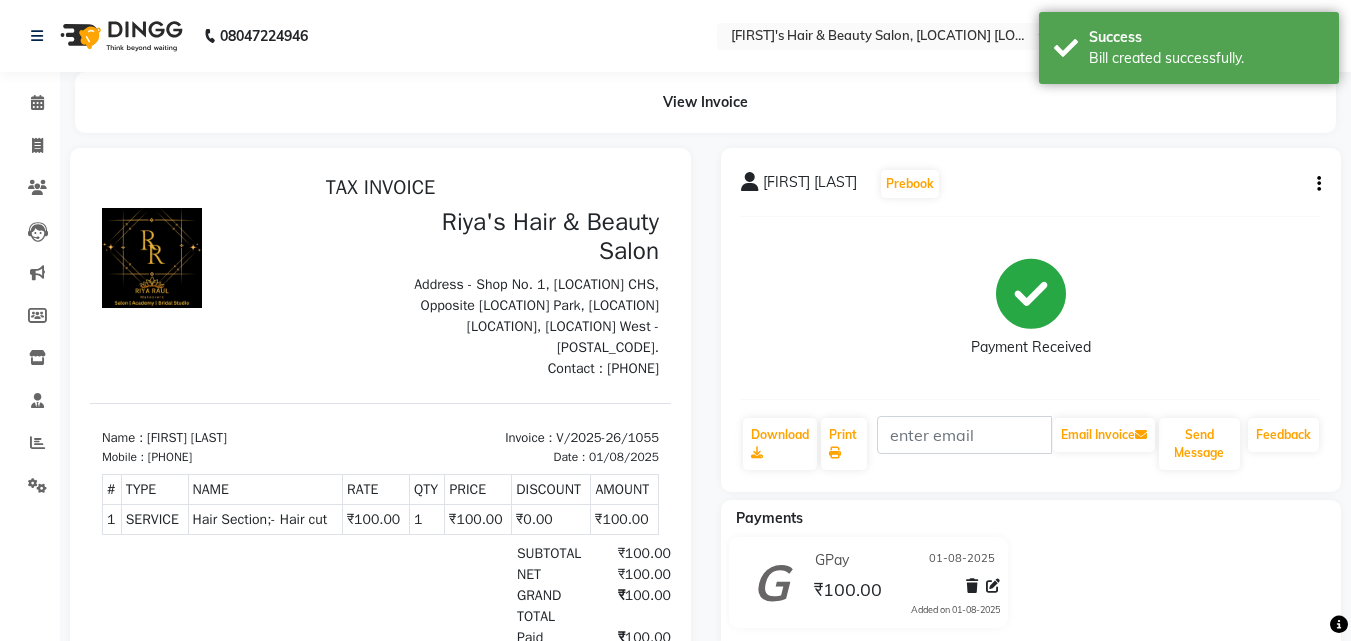 scroll, scrollTop: 0, scrollLeft: 0, axis: both 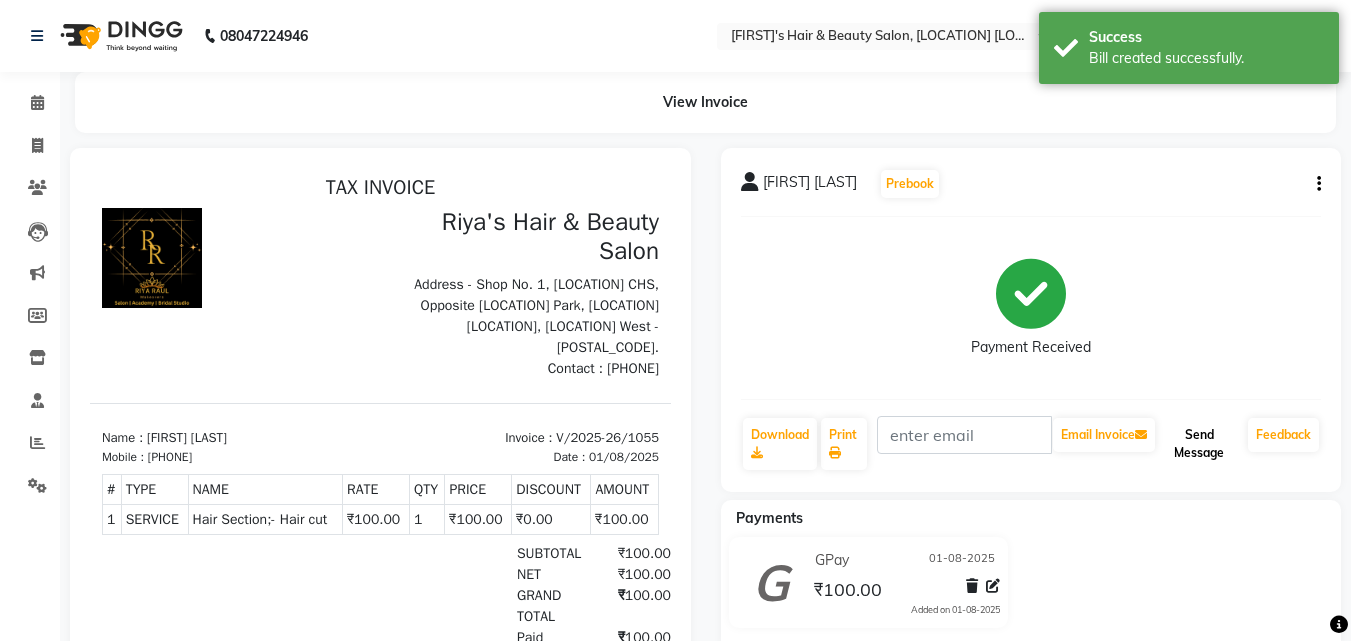 click on "Send Message" 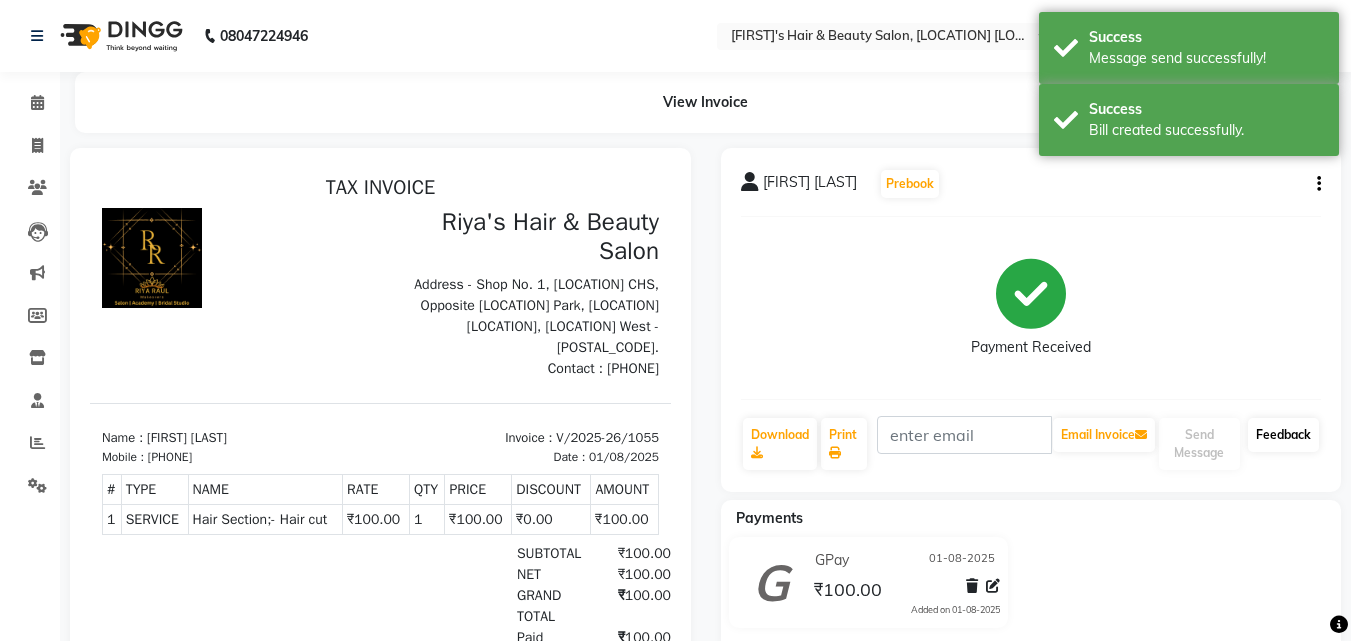 click on "Feedback" 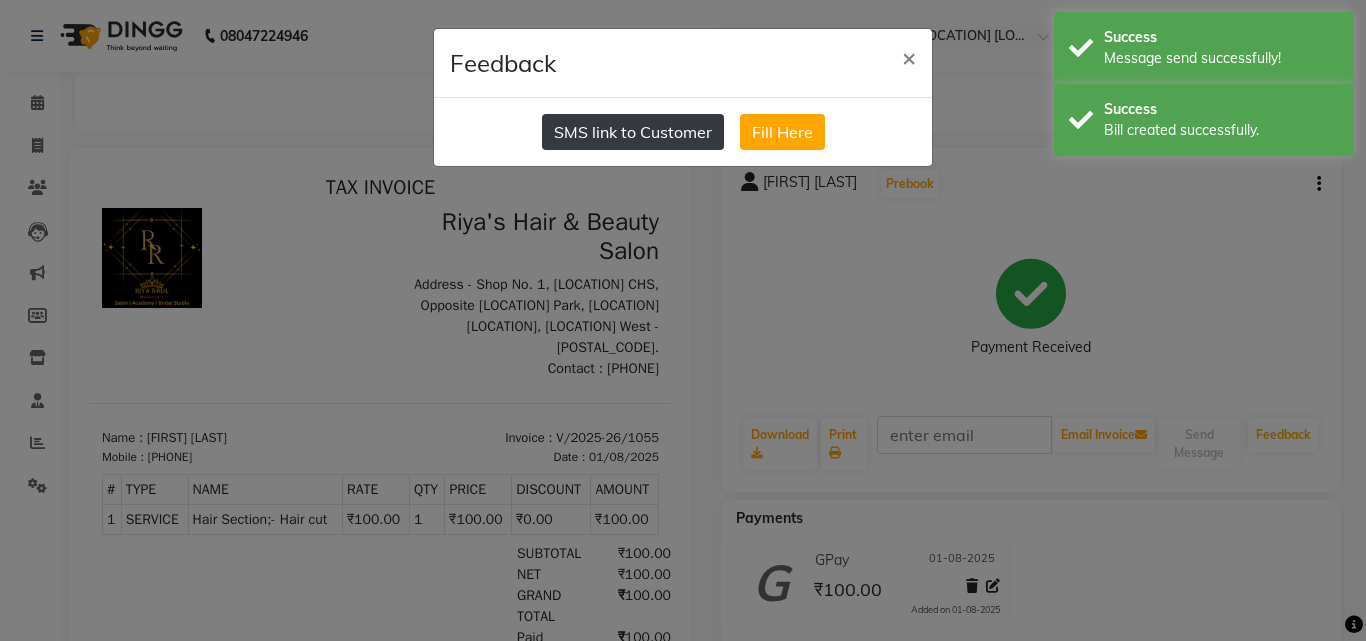 click on "SMS link to Customer" 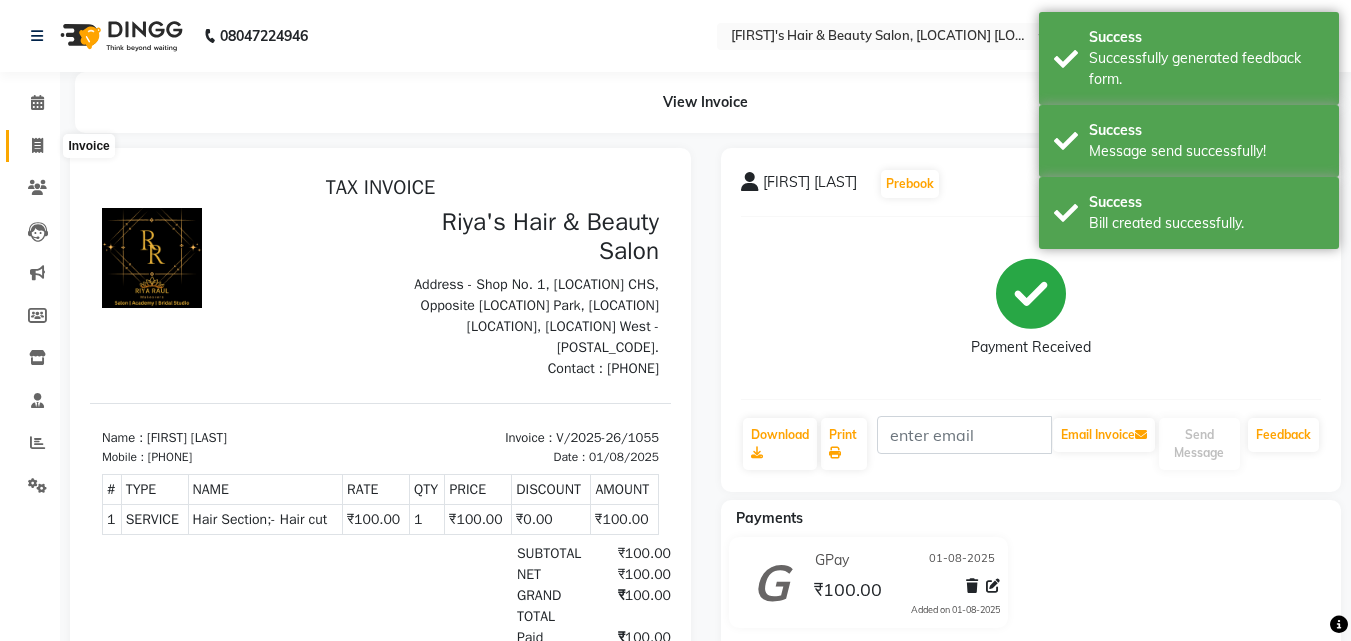 click 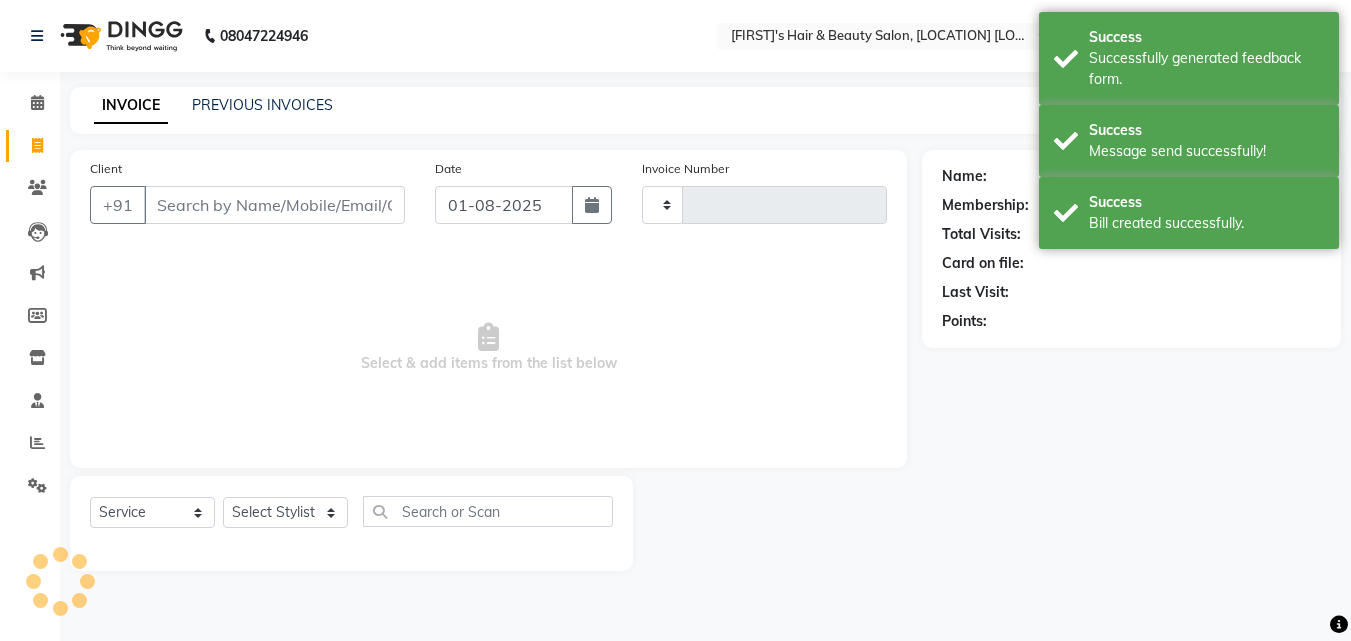 type on "1056" 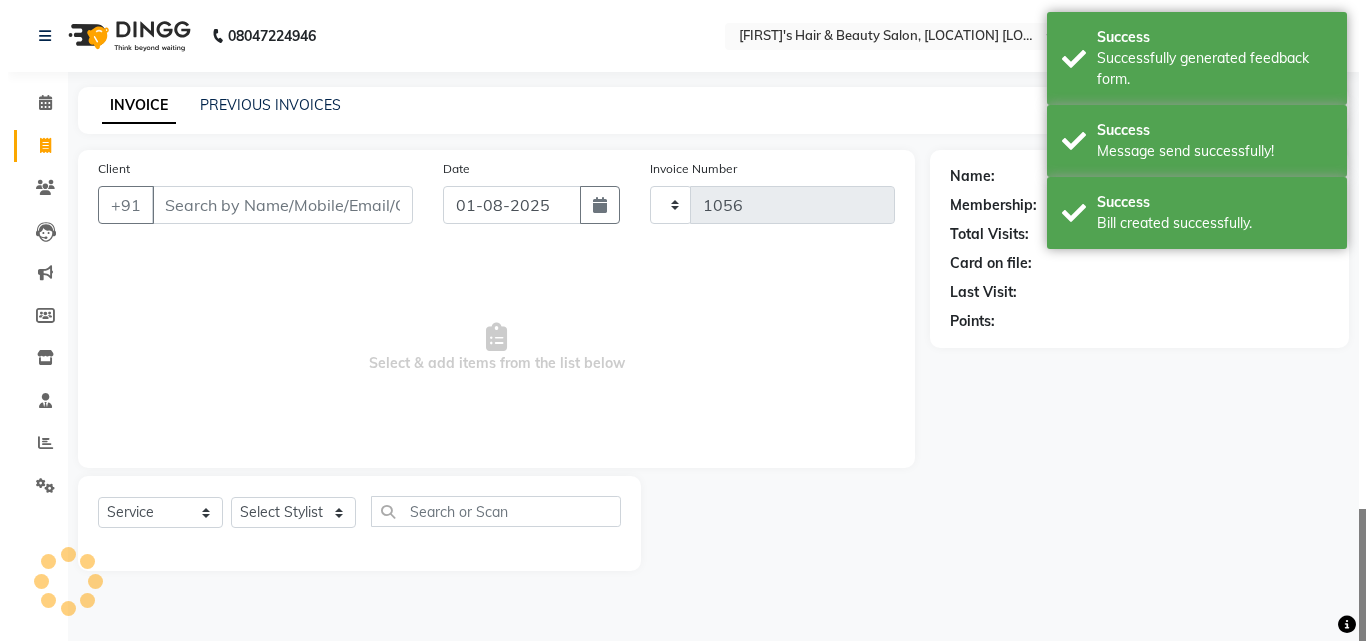 select on "5401" 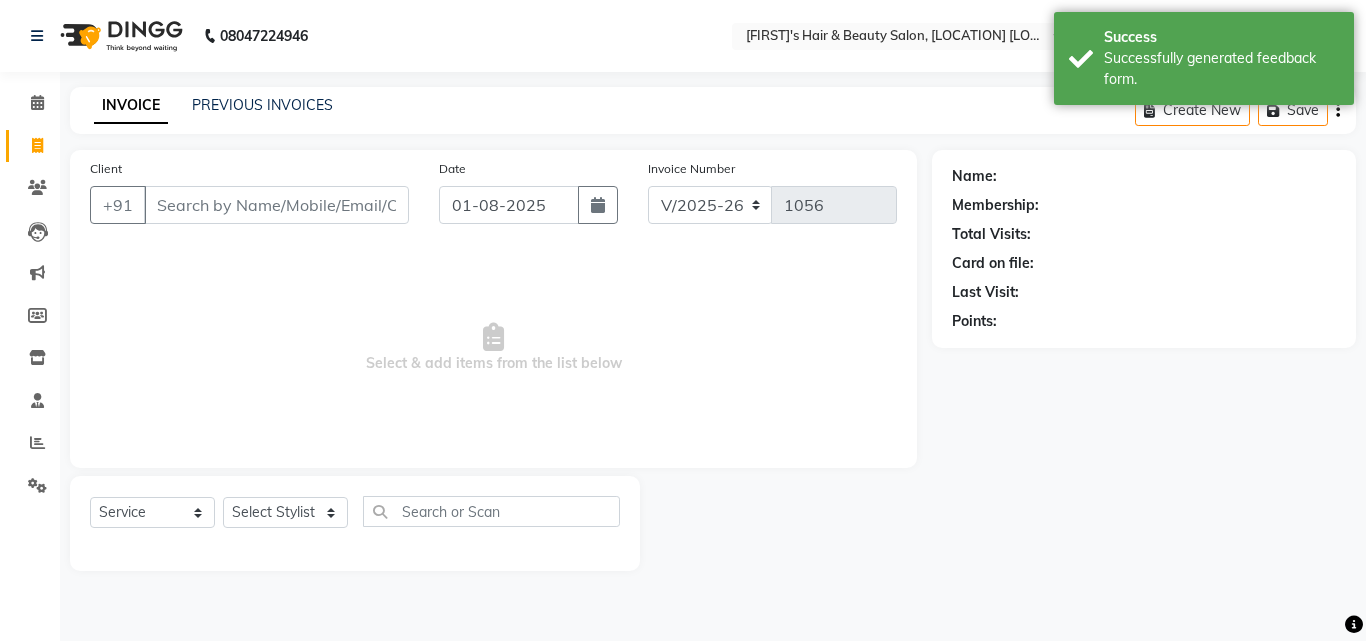 click on "Client" at bounding box center [276, 205] 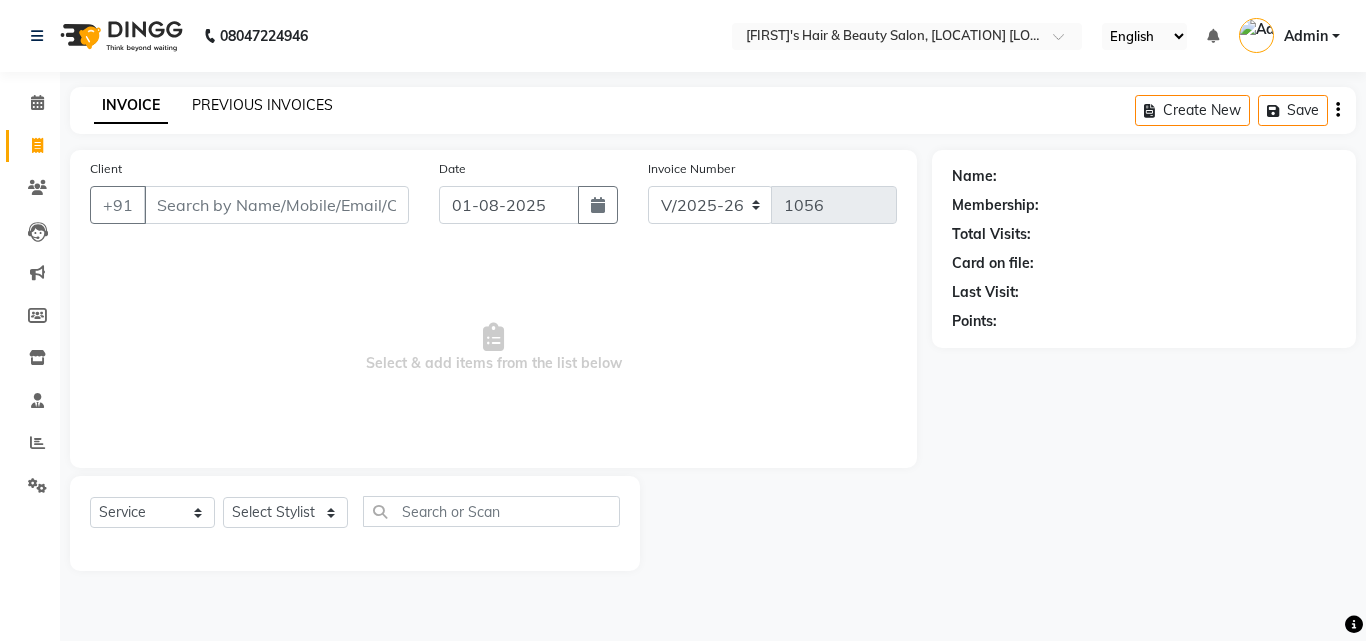 click on "PREVIOUS INVOICES" 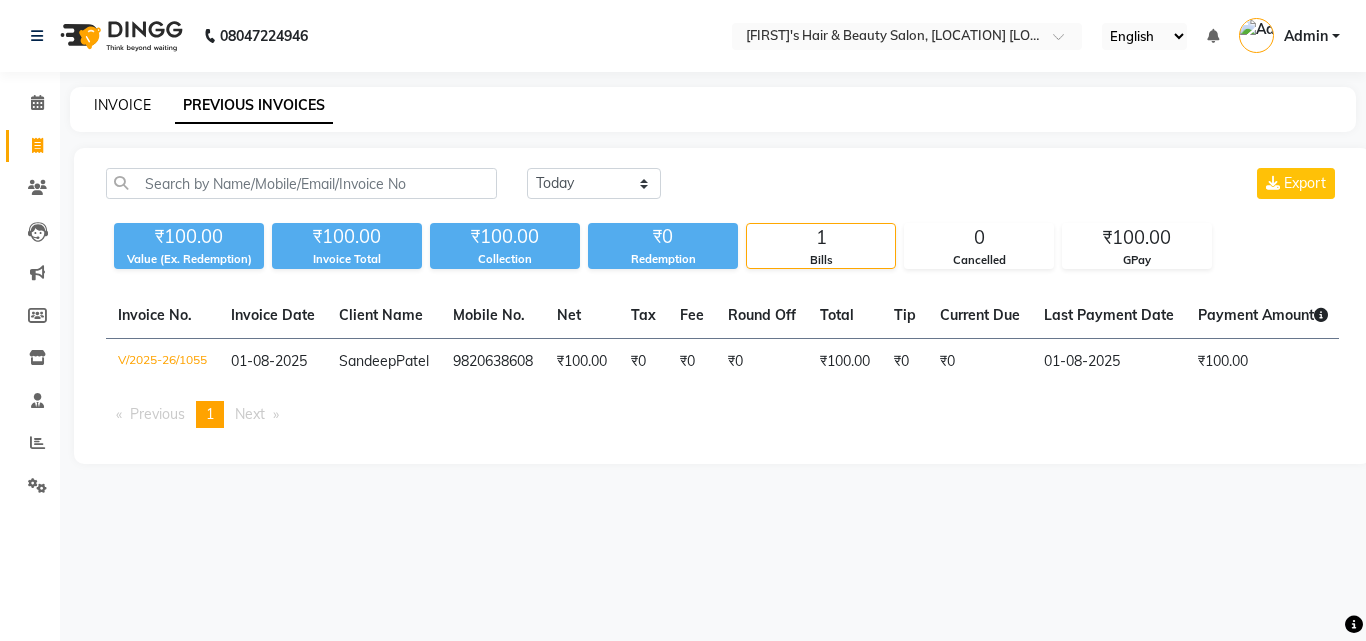 click on "INVOICE" 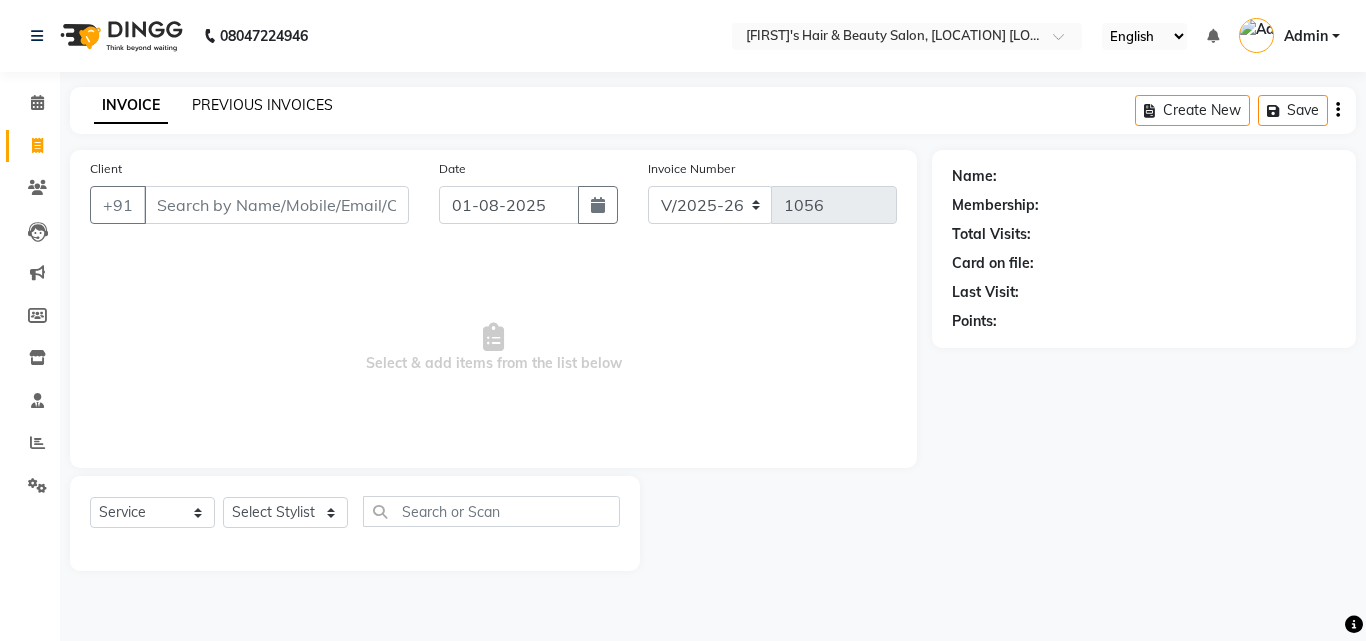 click on "PREVIOUS INVOICES" 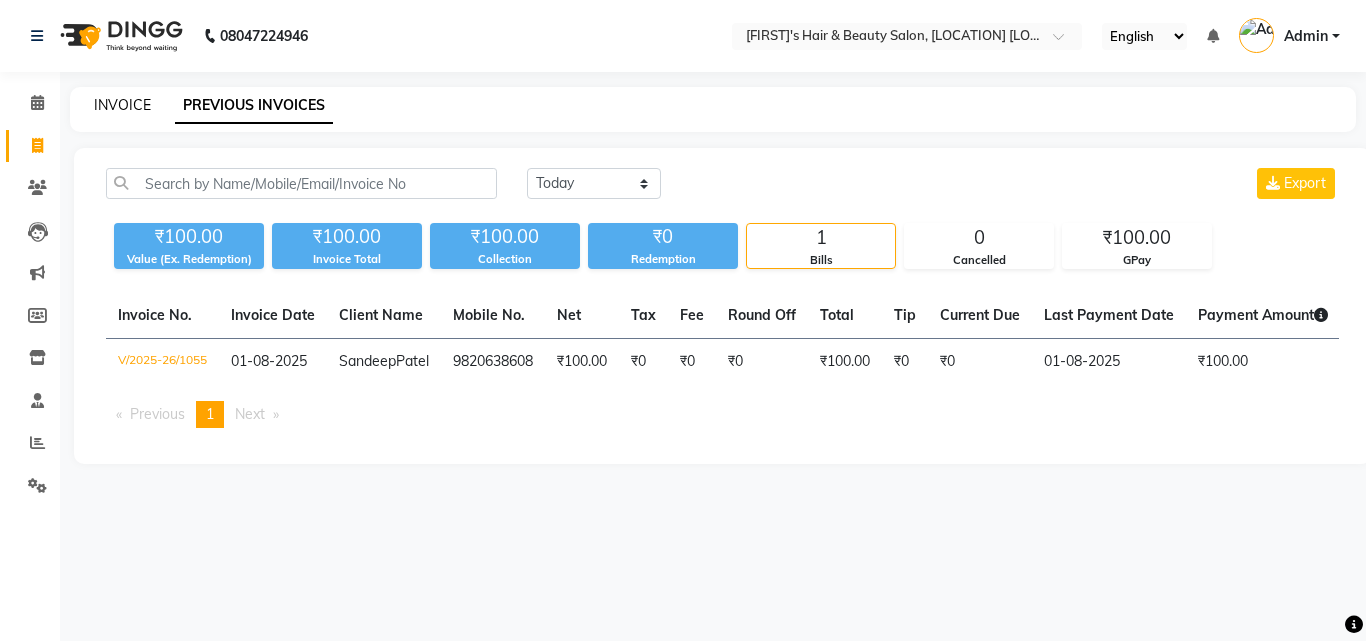 click on "INVOICE" 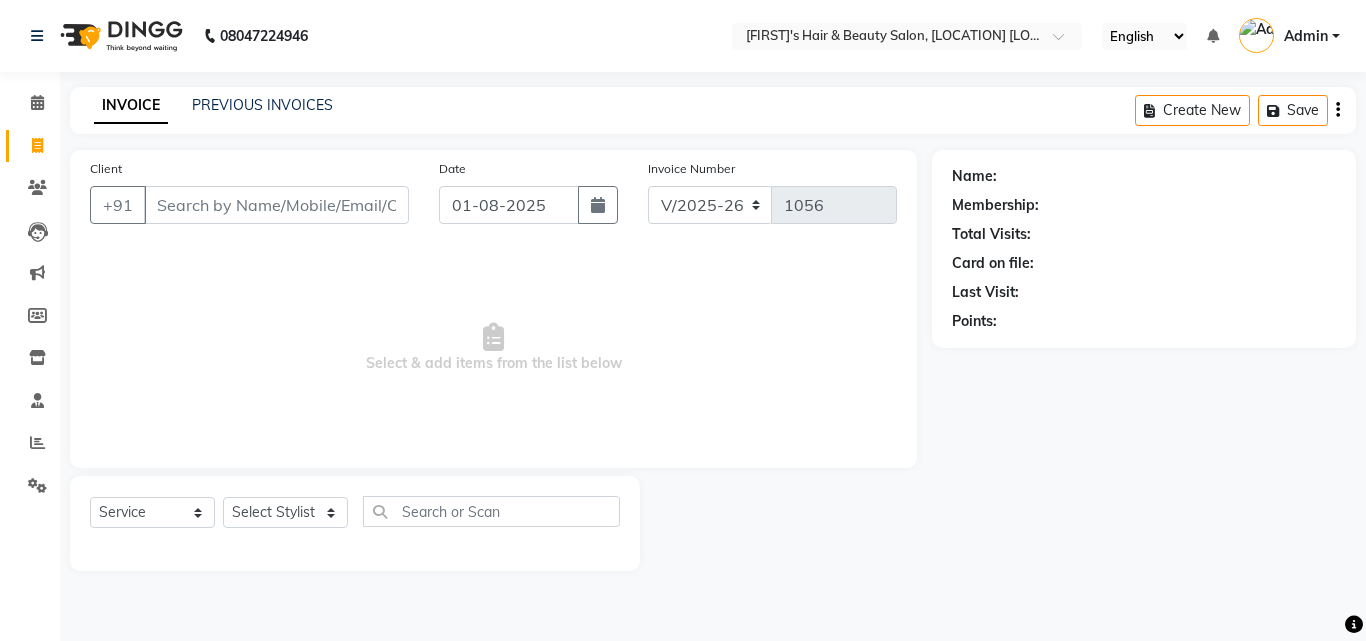 click on "Client" at bounding box center (276, 205) 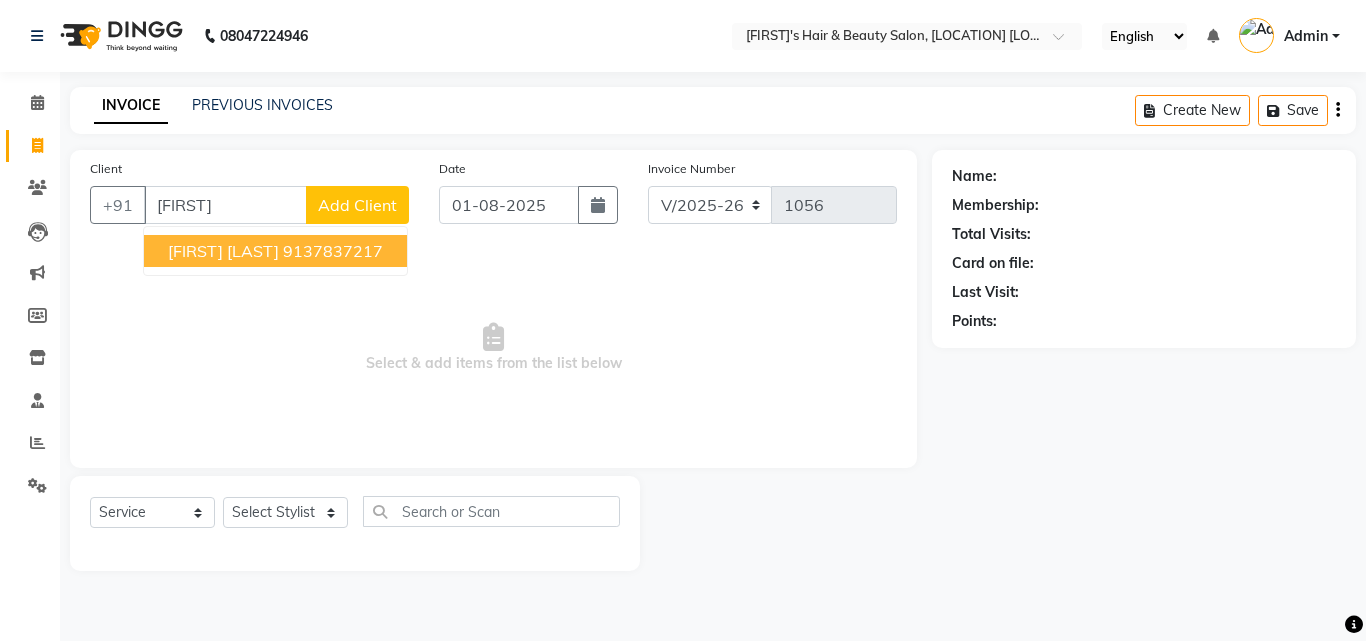 click on "purvesh vora" at bounding box center [223, 251] 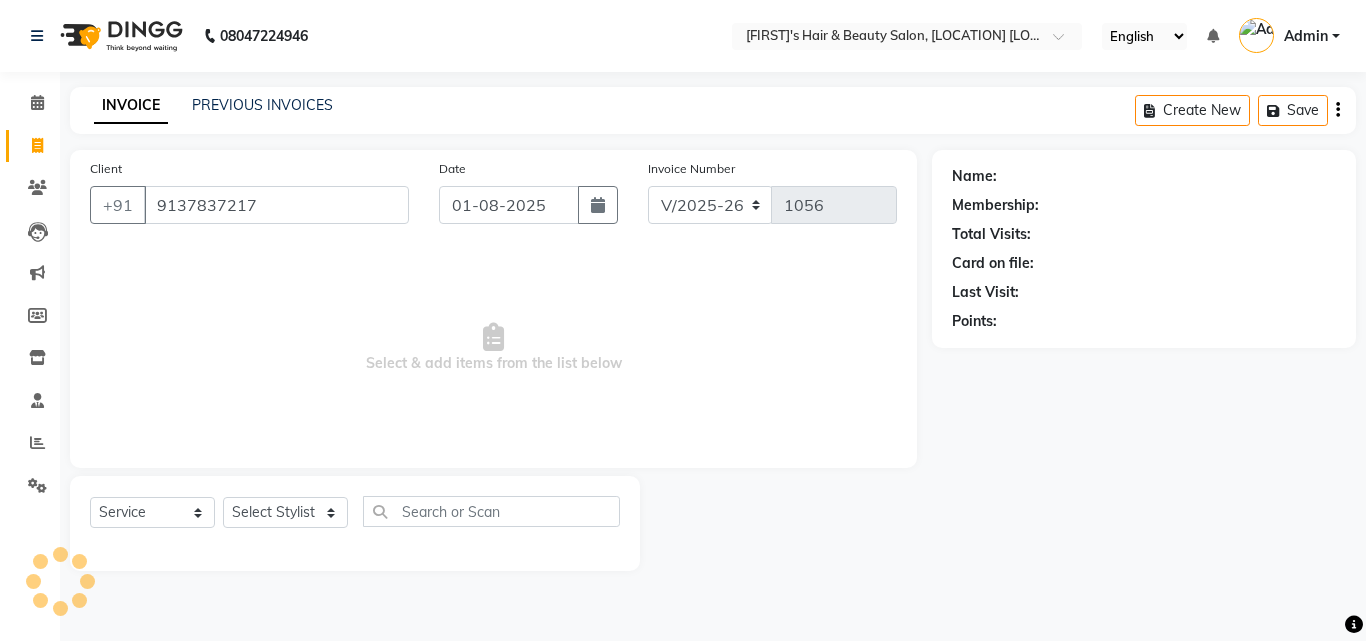 type on "9137837217" 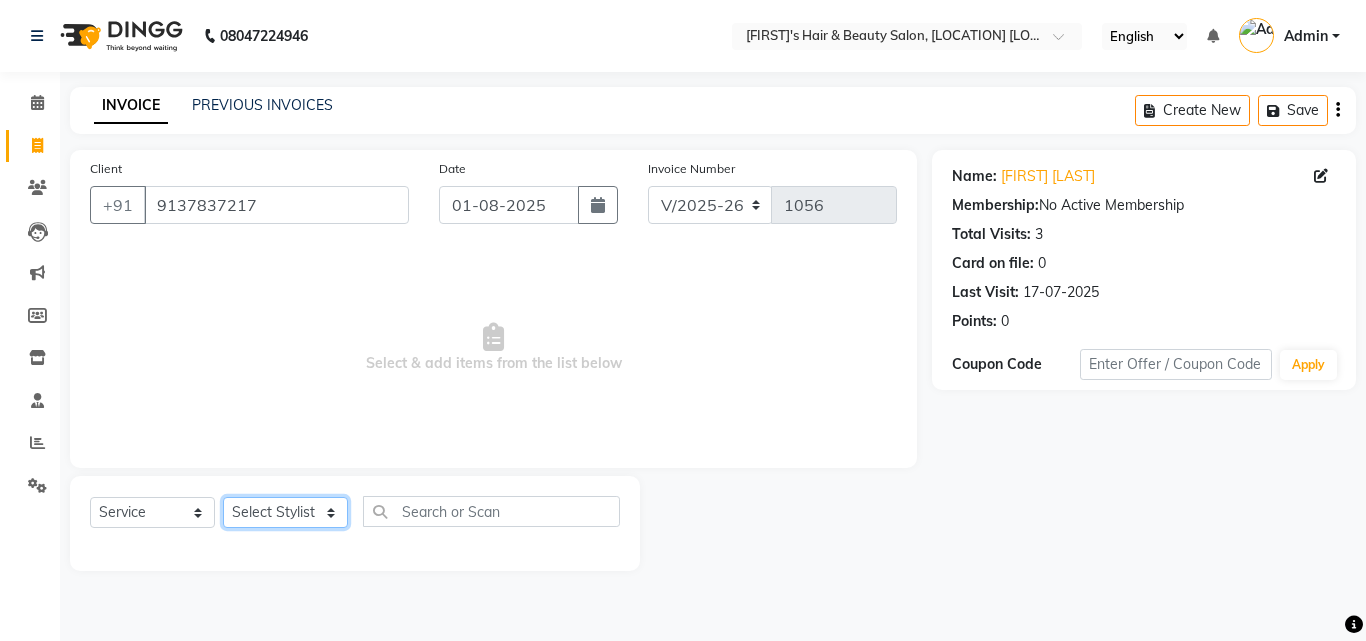click on "Select Stylist Abida Khan Jitendra jadhav Kajal thakur Priyanaka satyadev Gupta  Priya Vilas pawar  Riya Raul Sakshi Vilas sawant  Siddhi Simran Singh" 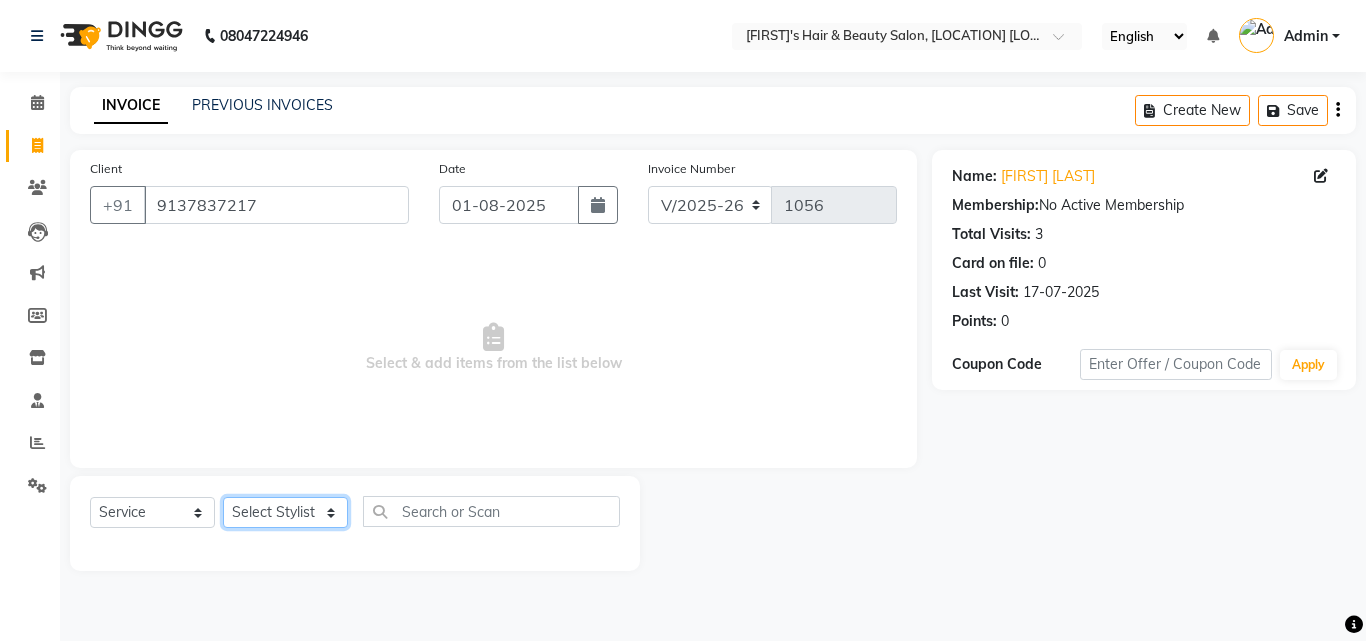 select on "67903" 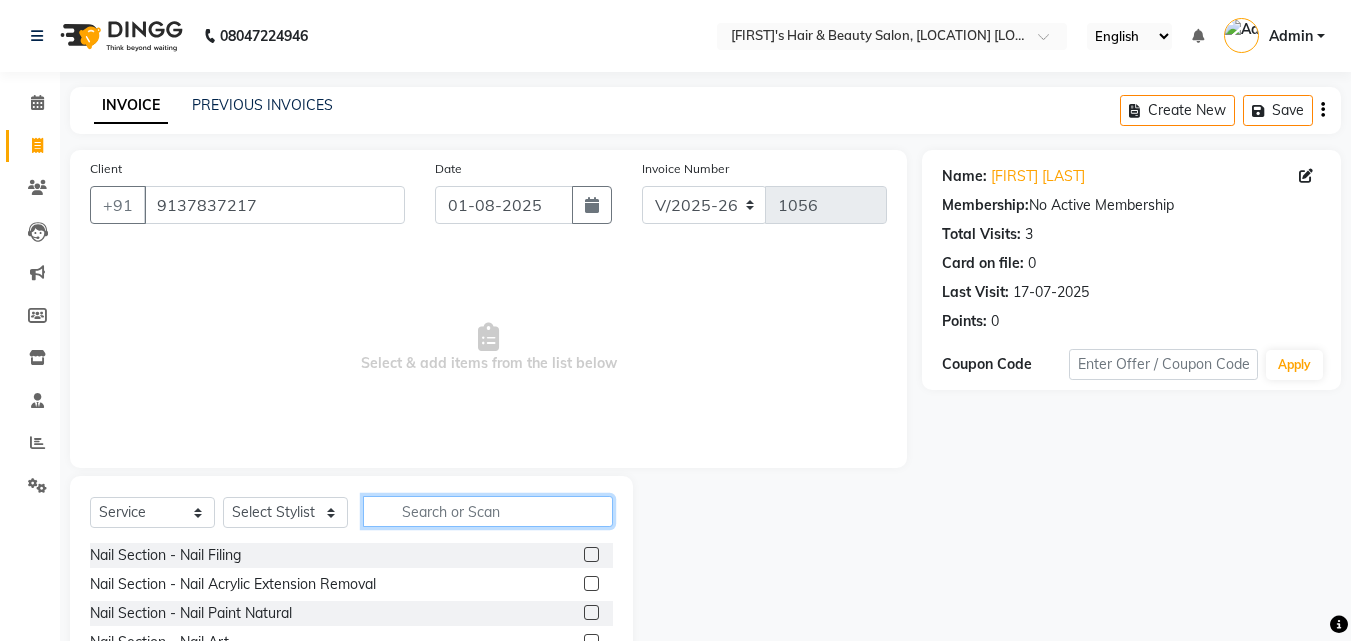 click 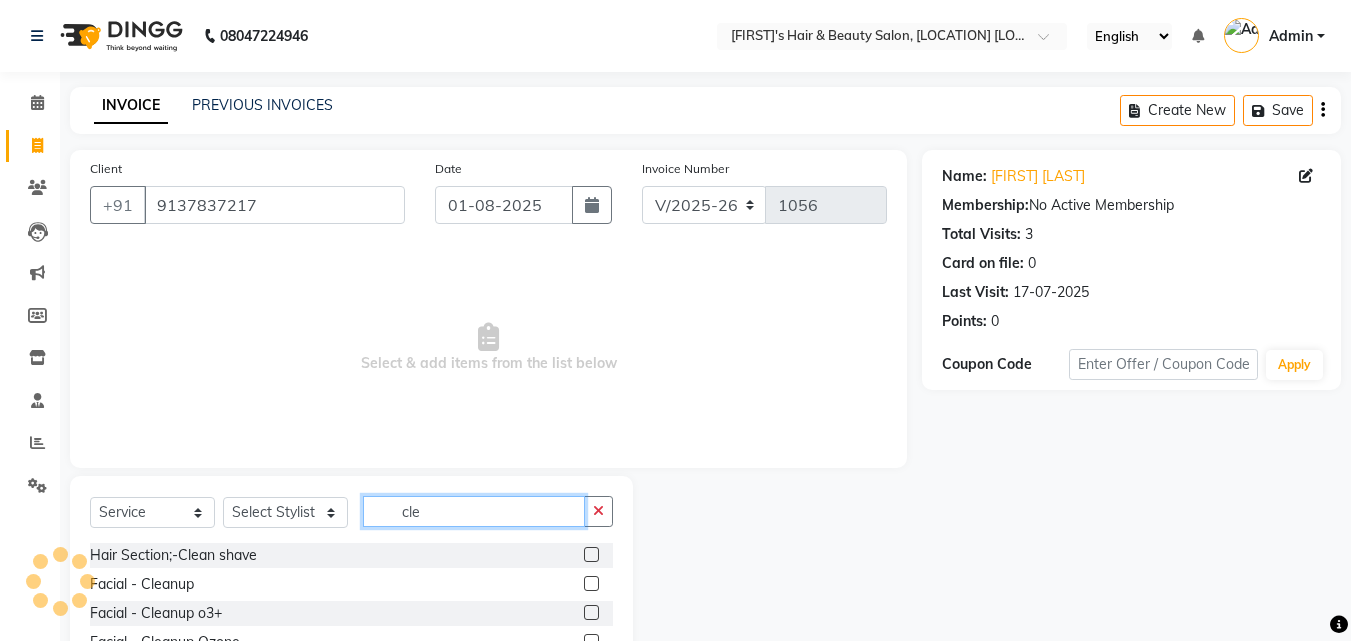 type on "cle" 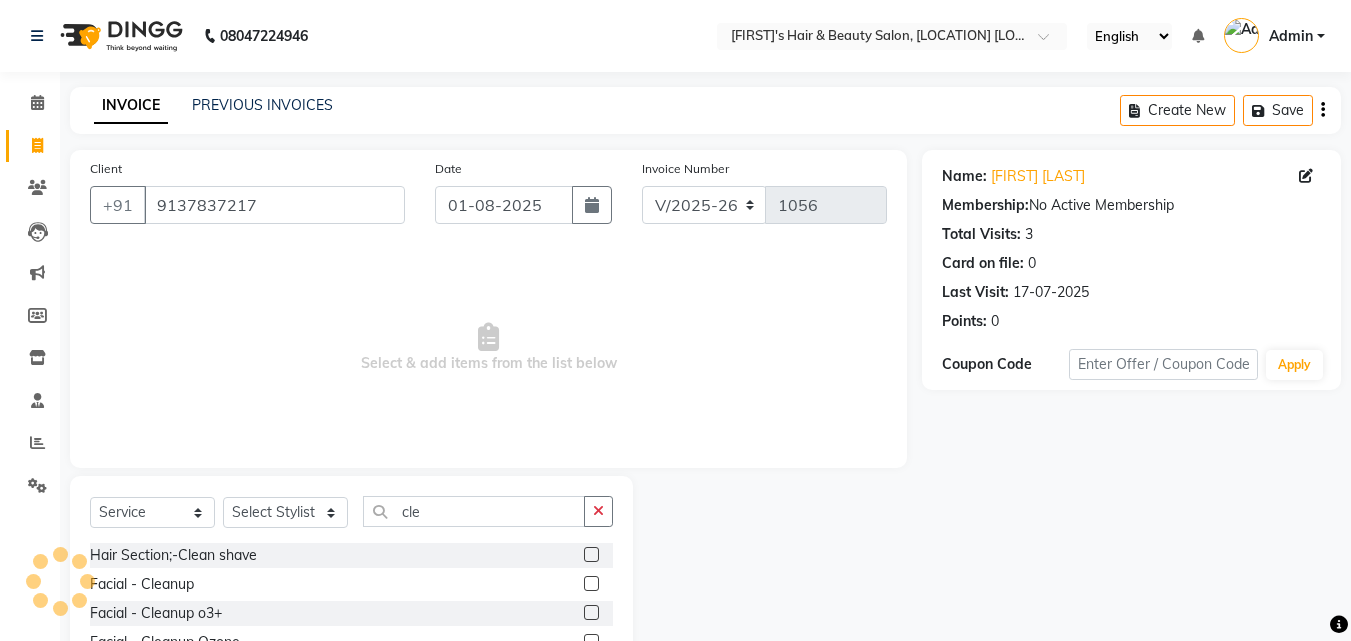click 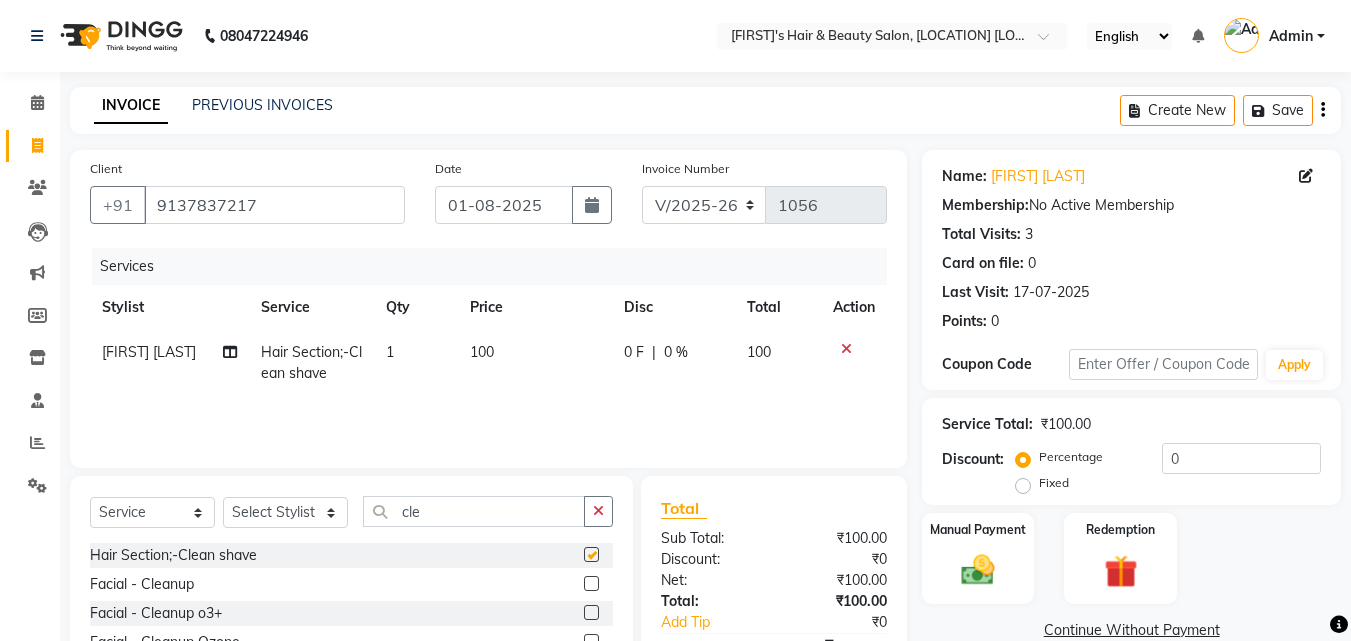 checkbox on "false" 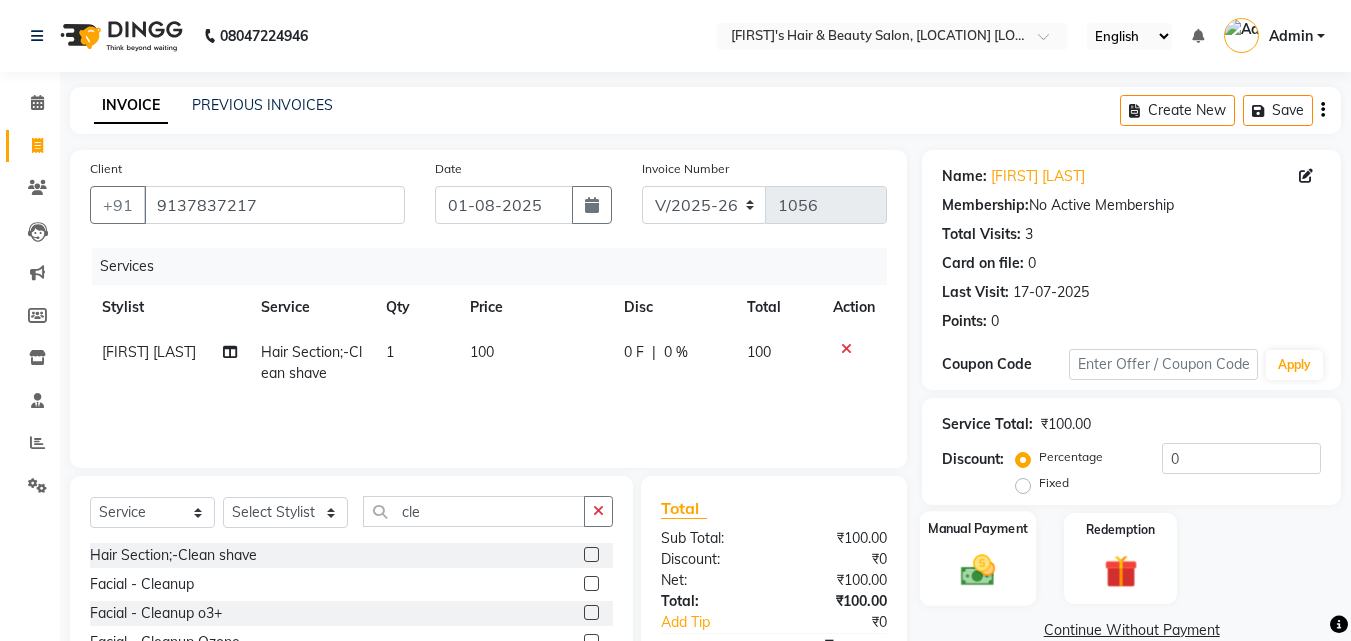 click 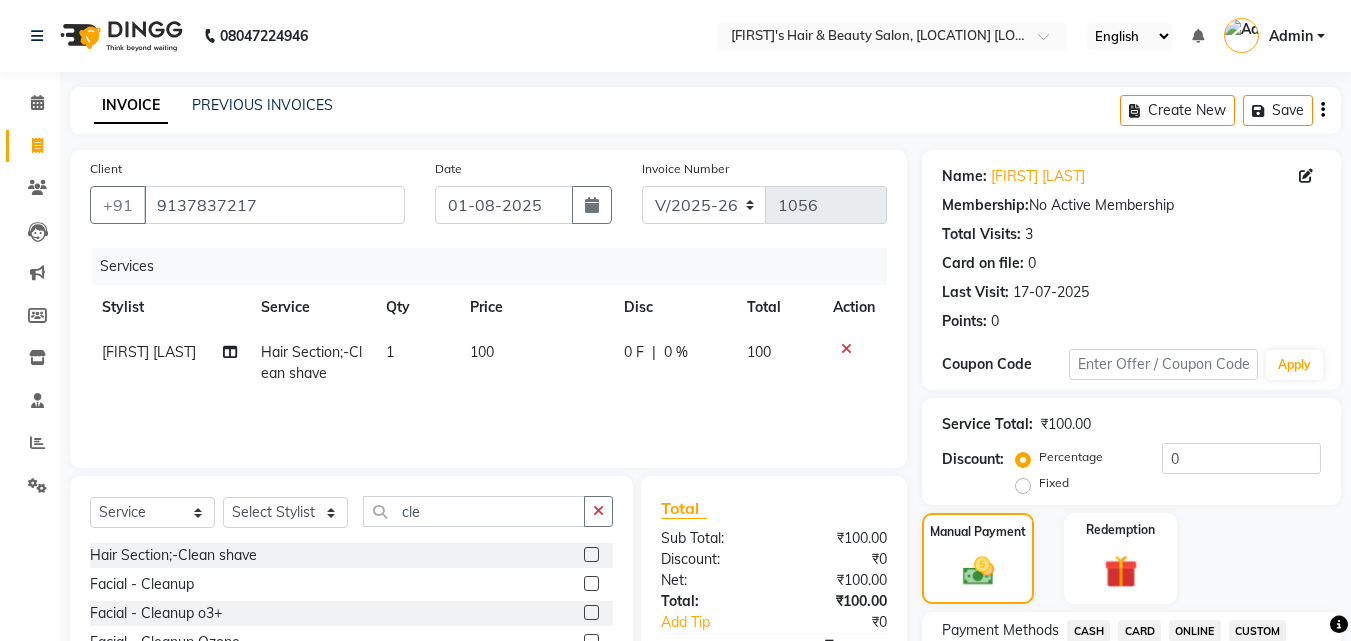 scroll, scrollTop: 560, scrollLeft: 0, axis: vertical 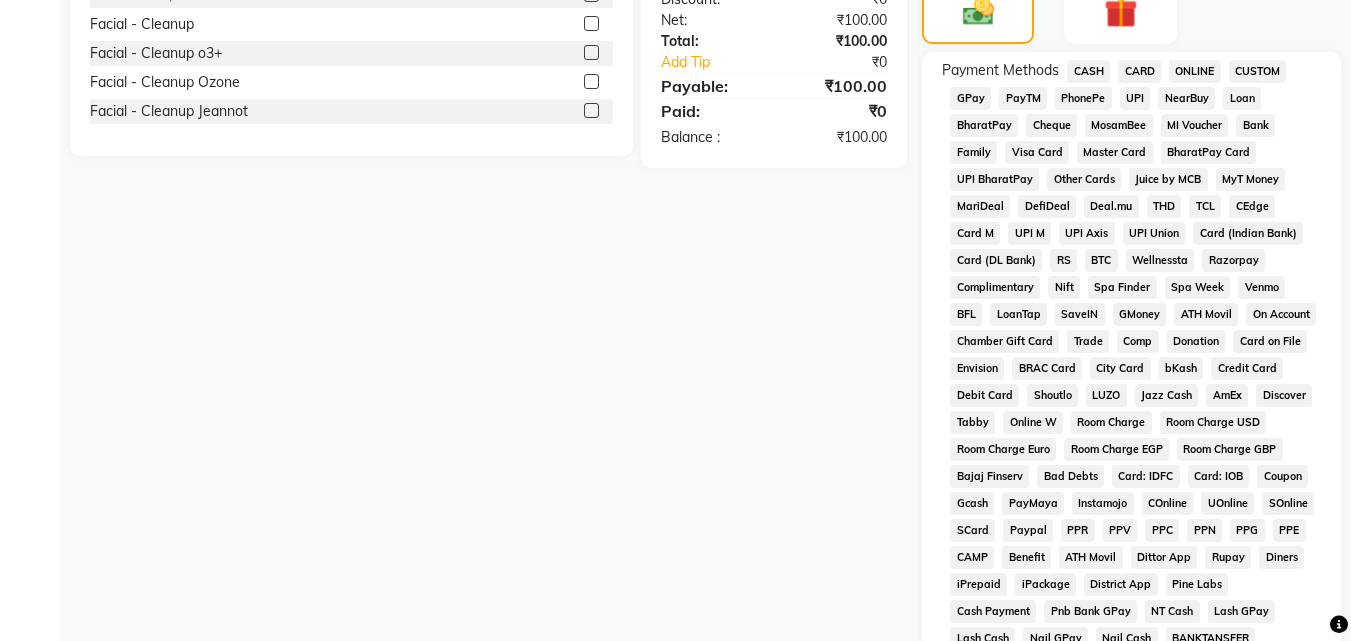 click on "GPay" 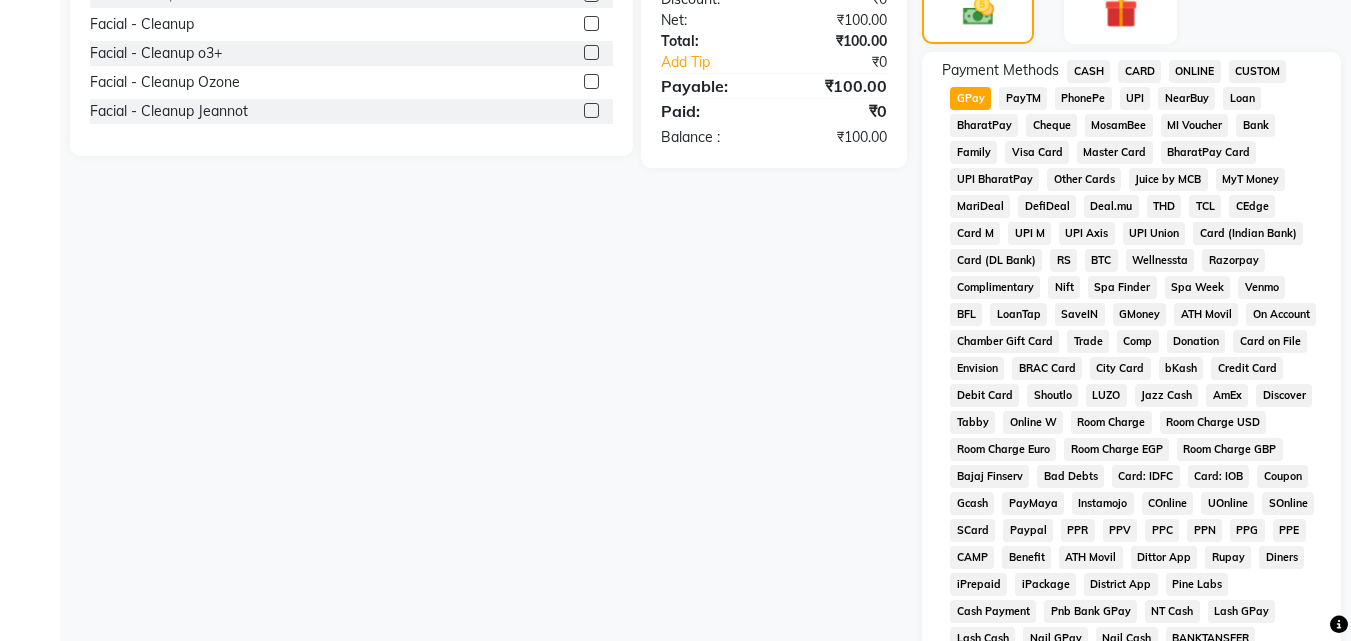 scroll, scrollTop: 861, scrollLeft: 0, axis: vertical 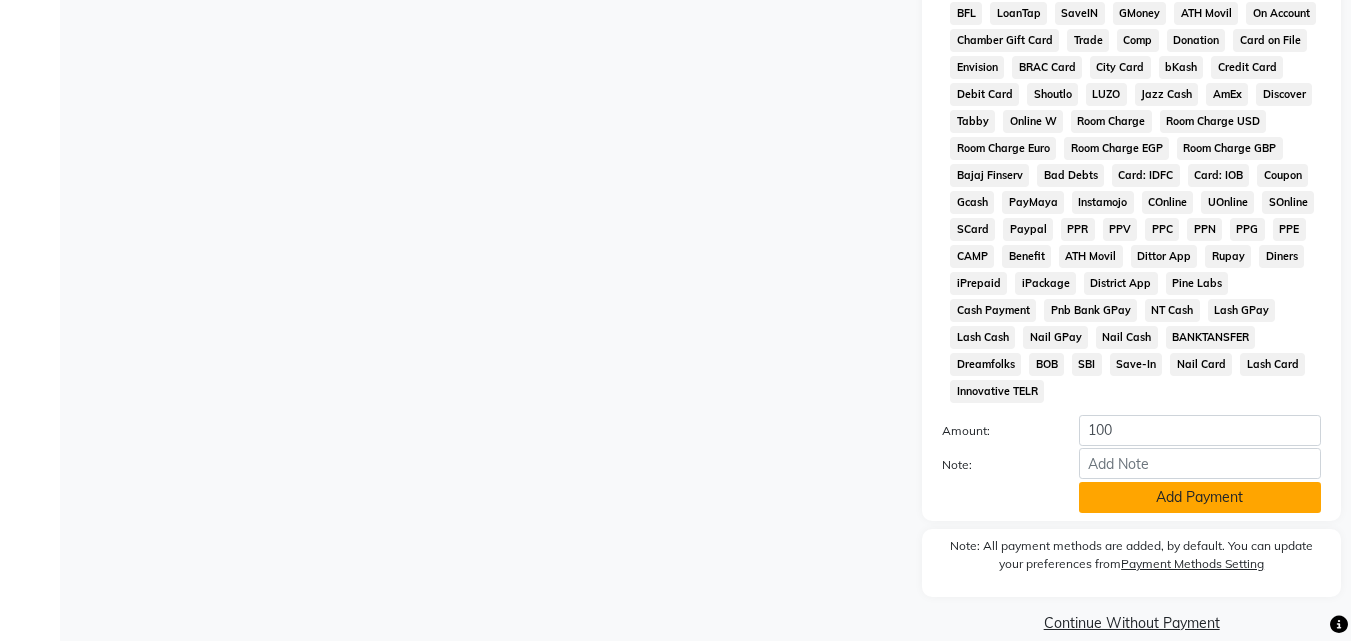 click on "Add Payment" 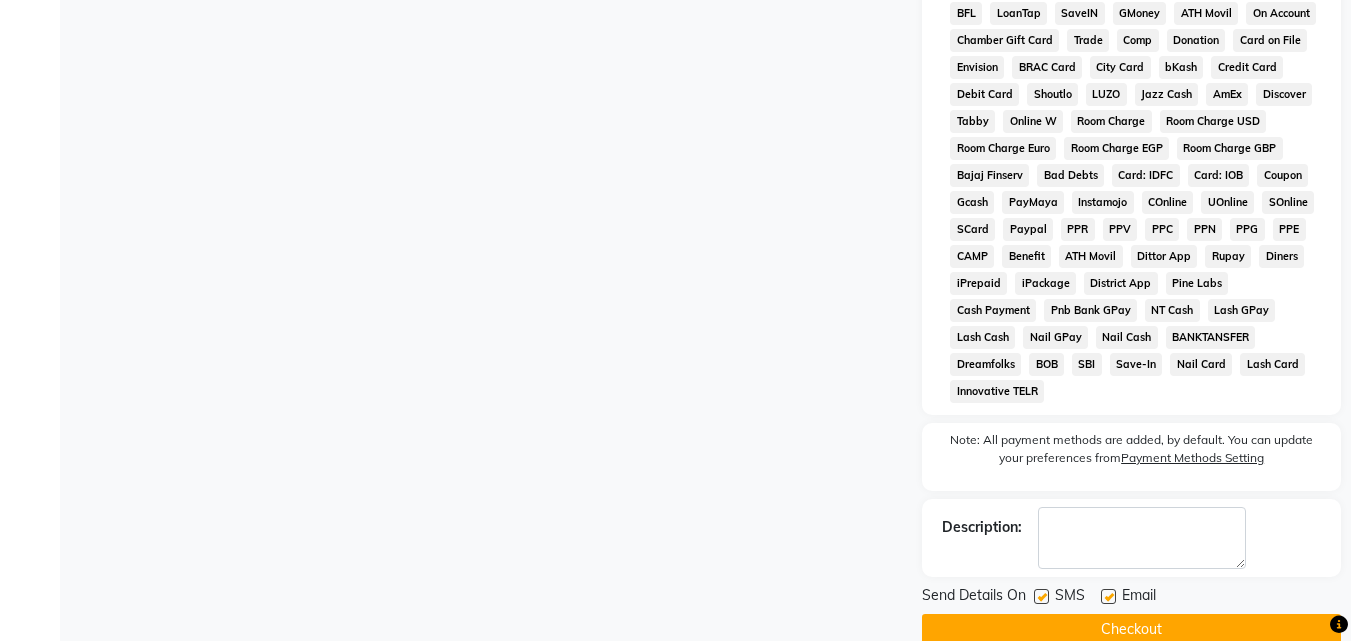 click on "Checkout" 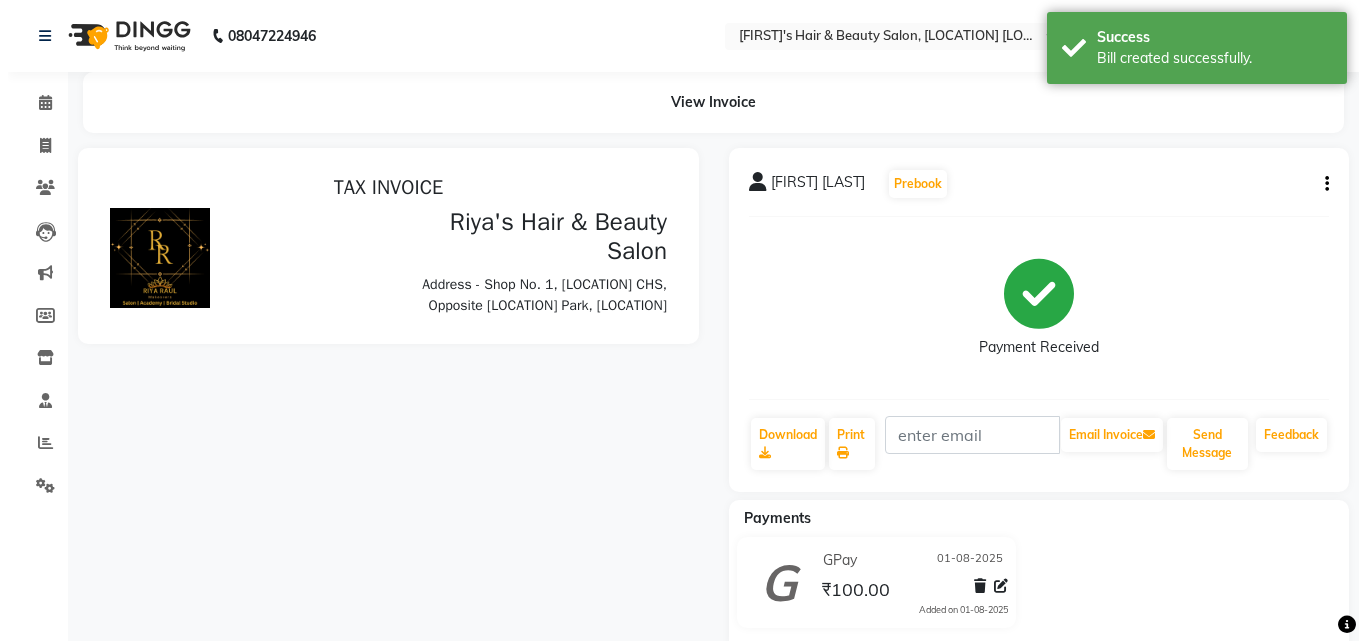 scroll, scrollTop: 0, scrollLeft: 0, axis: both 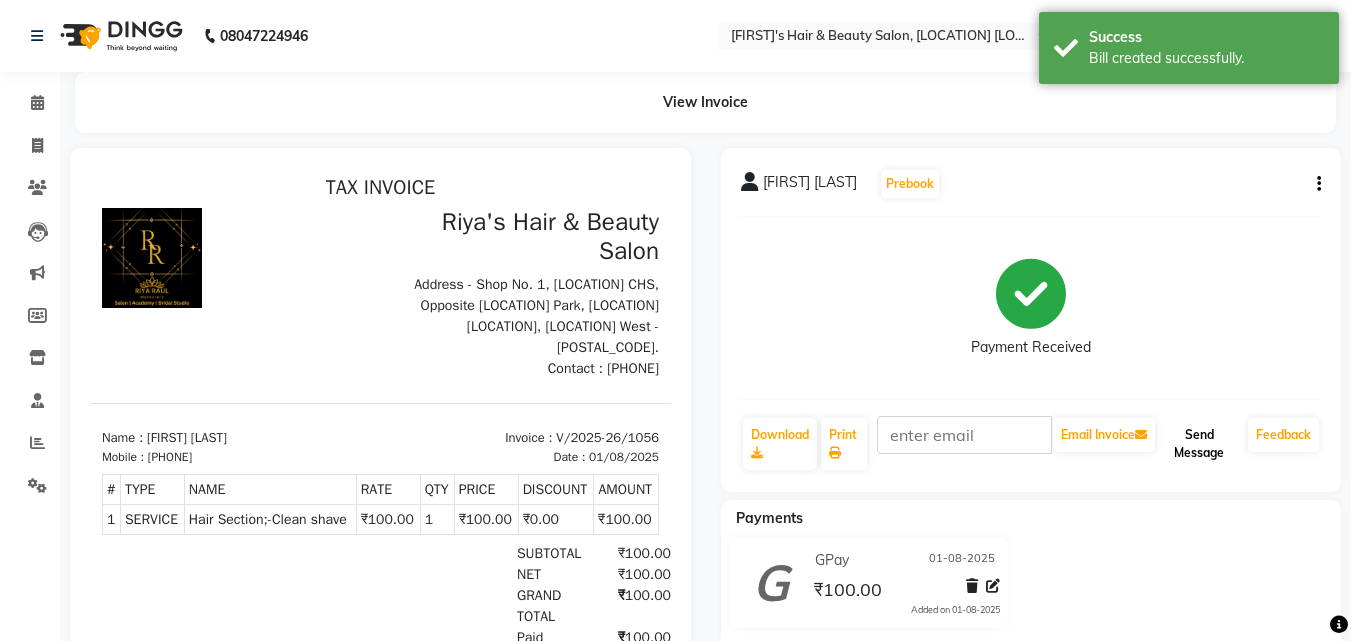 click on "Send Message" 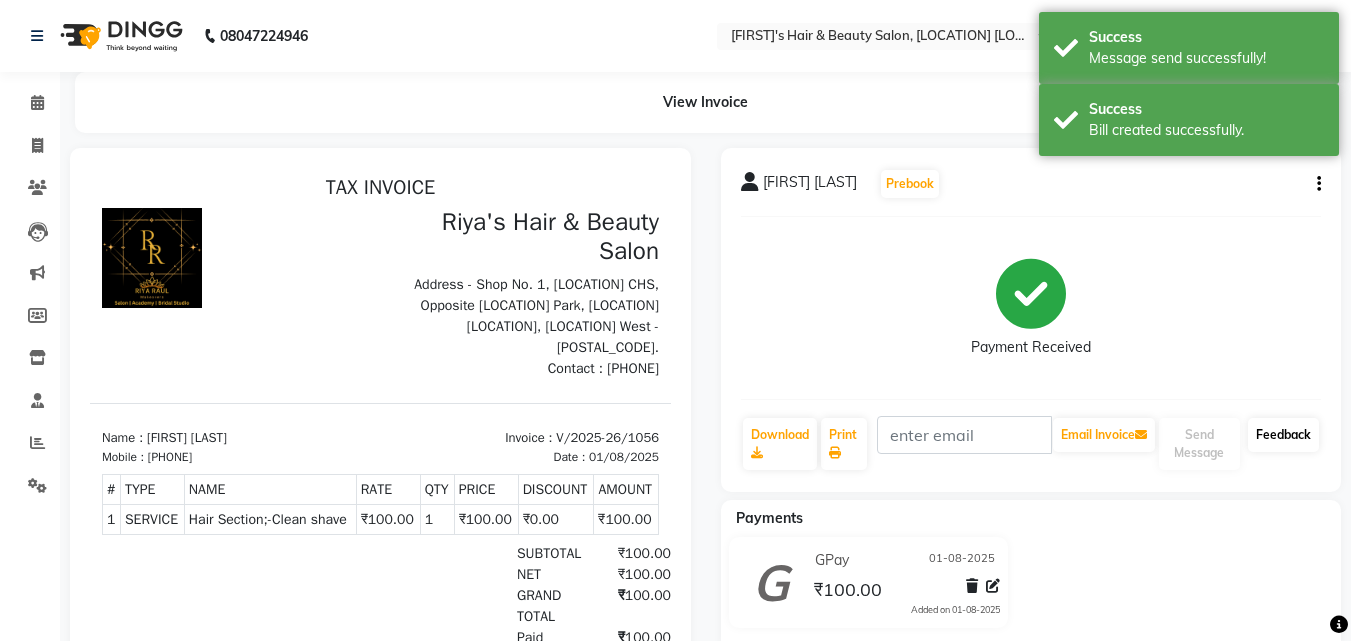 click on "Feedback" 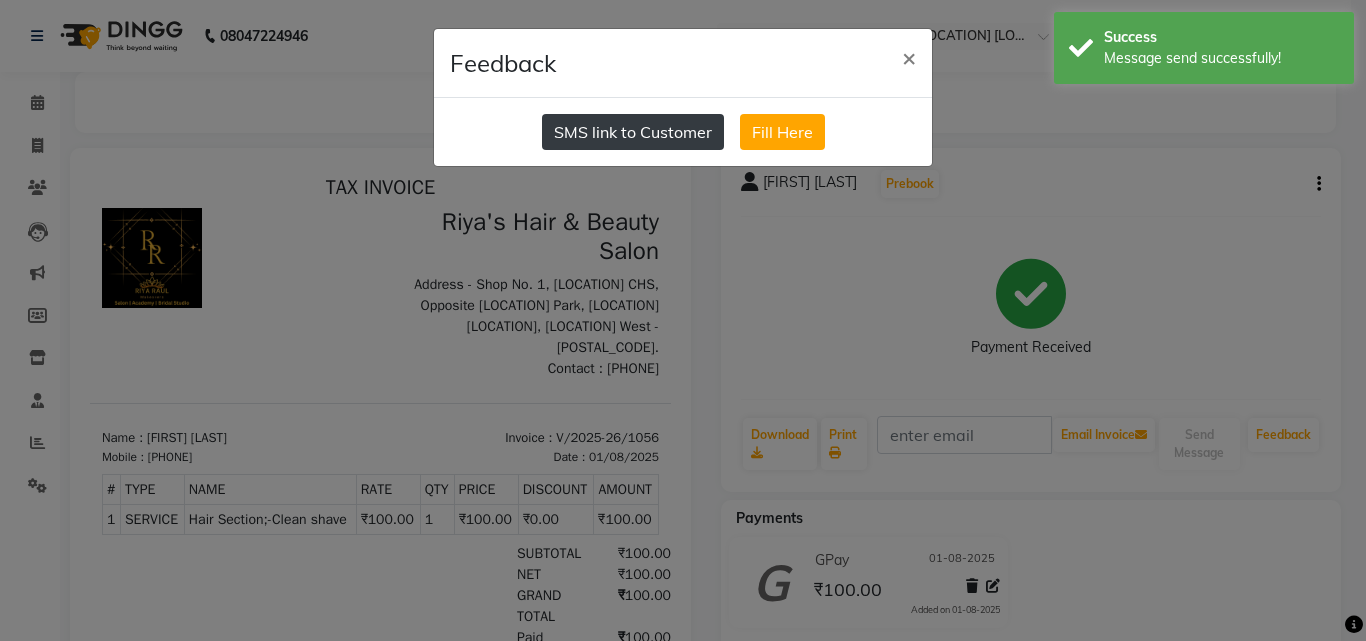 click on "SMS link to Customer" 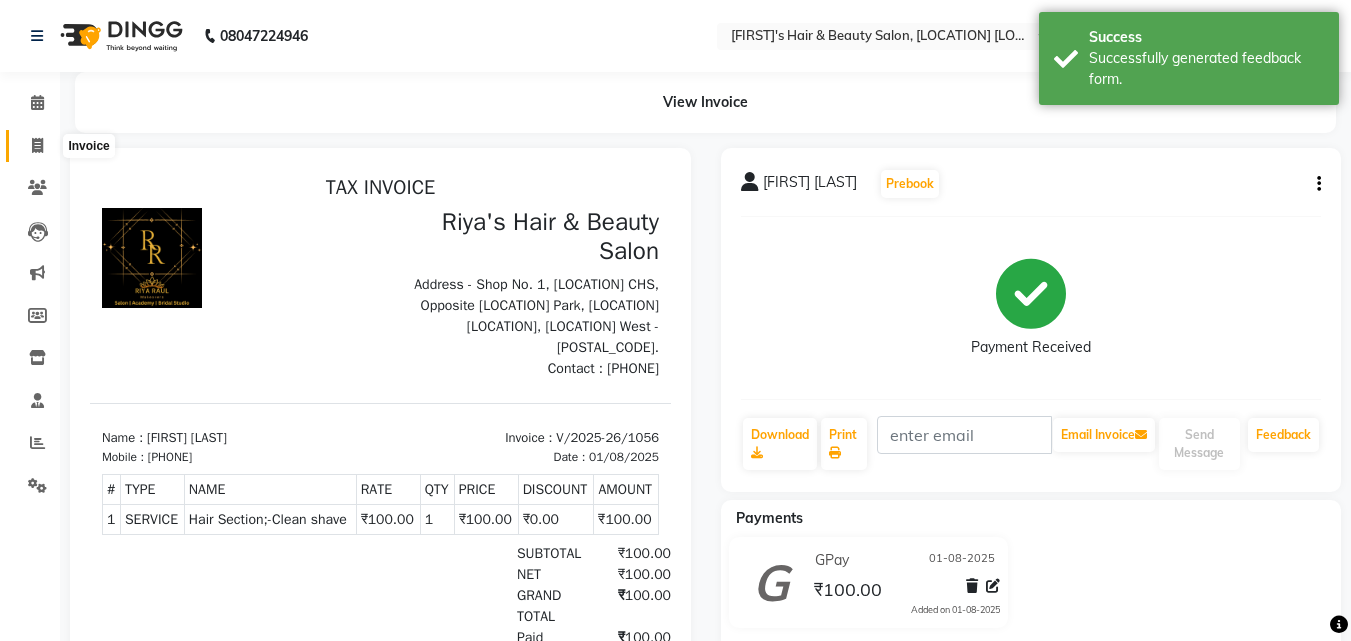 click 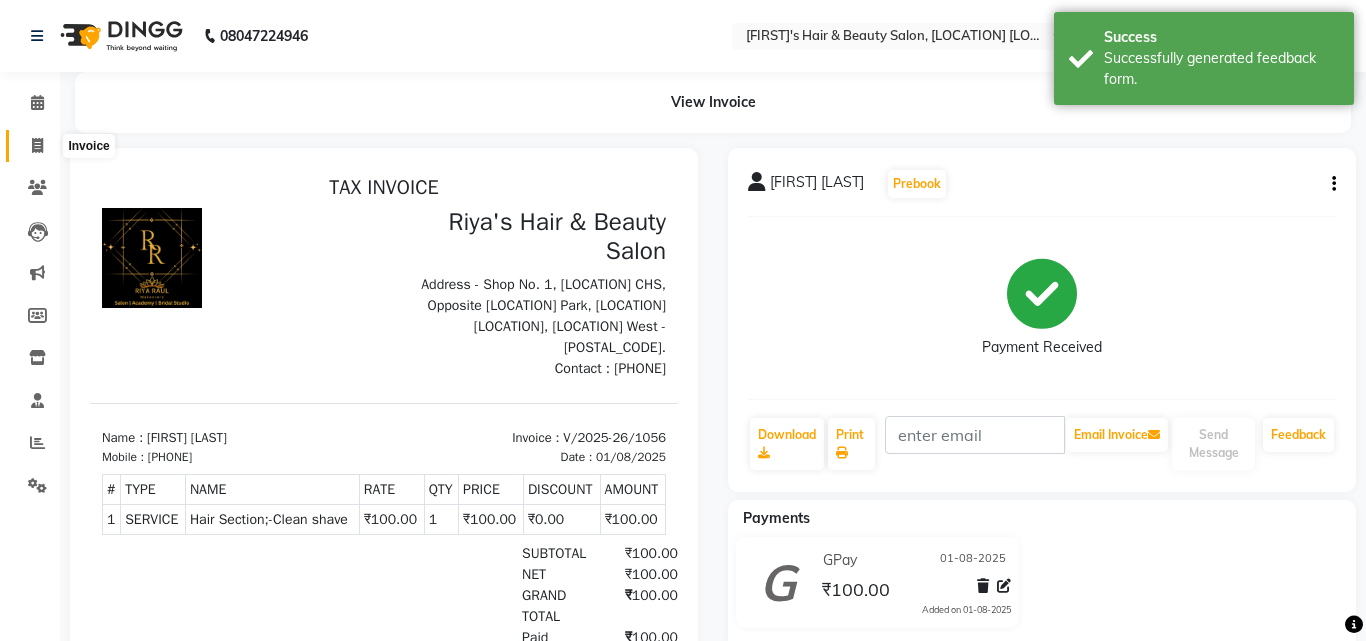 select on "5401" 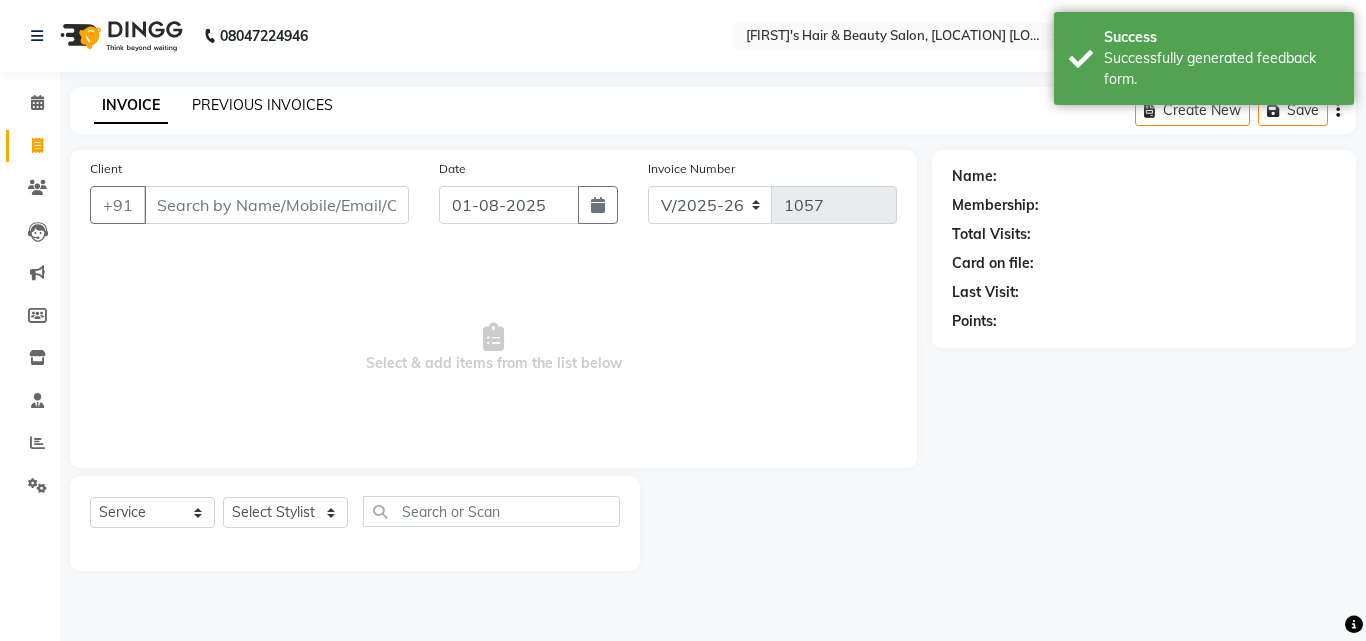 click on "PREVIOUS INVOICES" 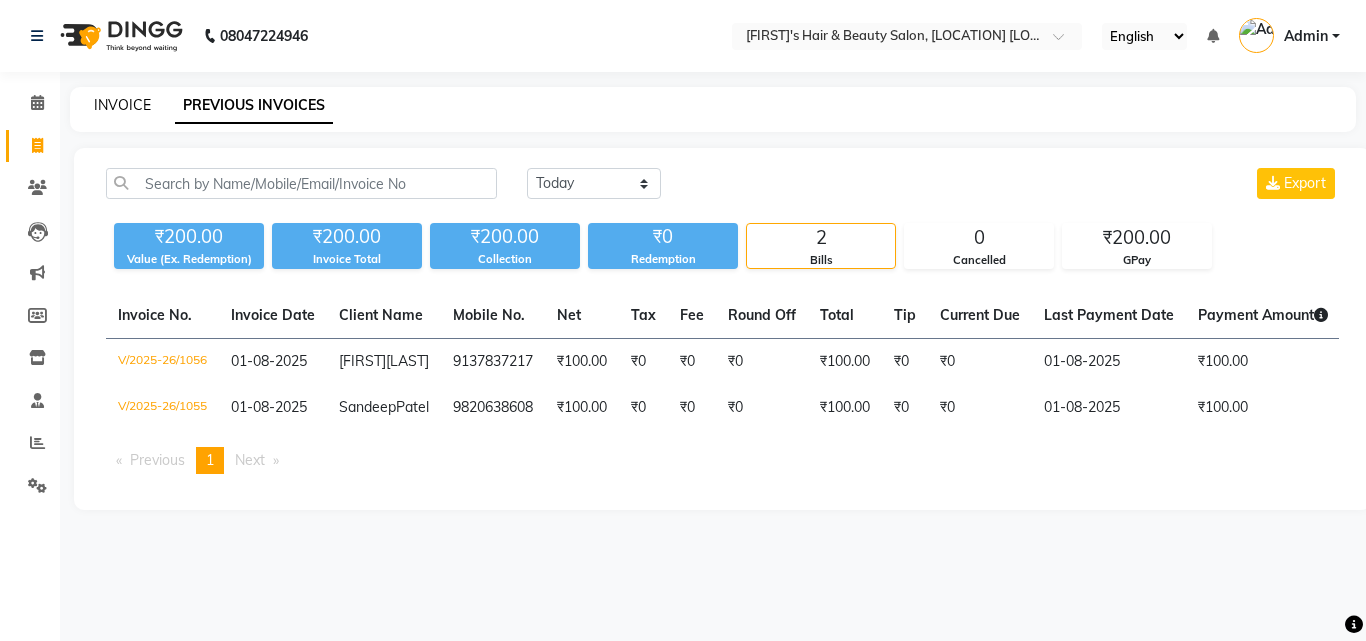 click on "INVOICE" 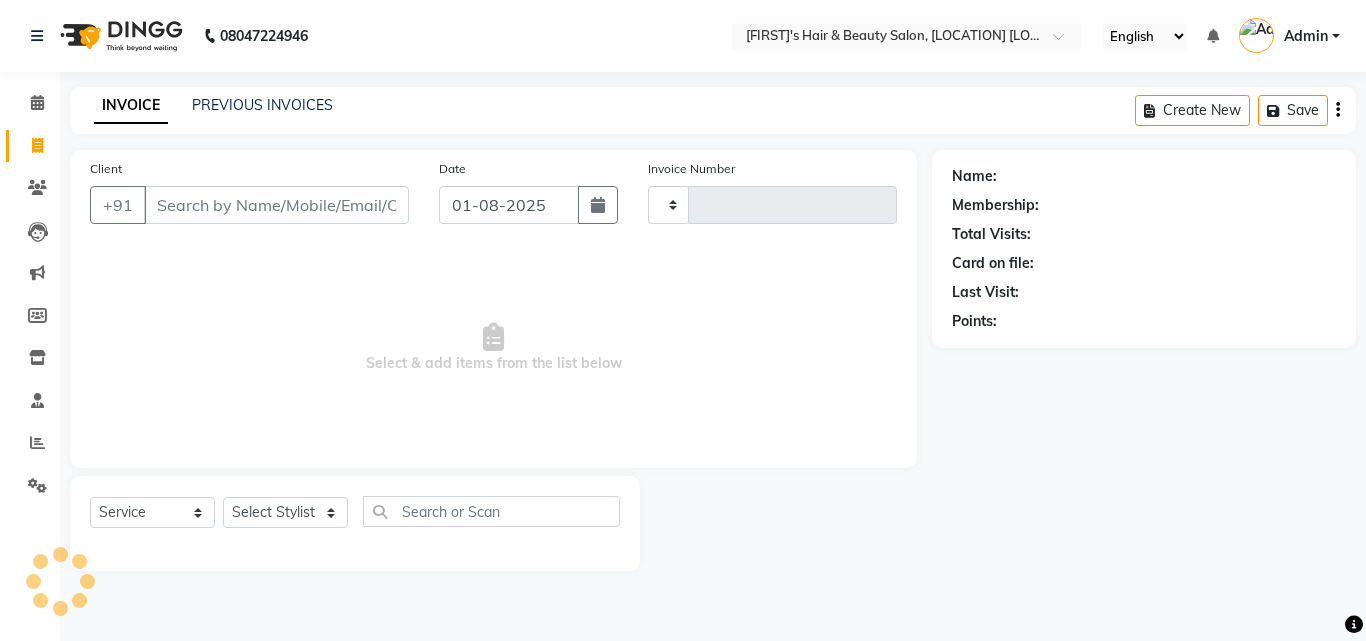 type on "1057" 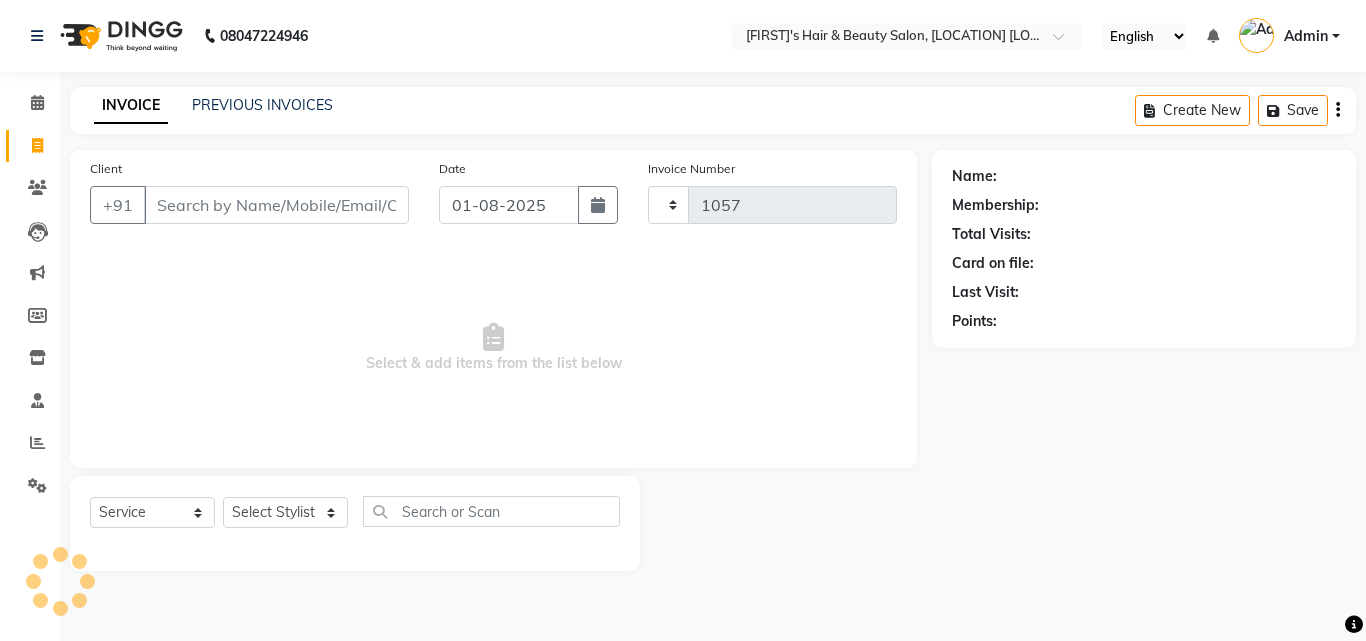select on "5401" 